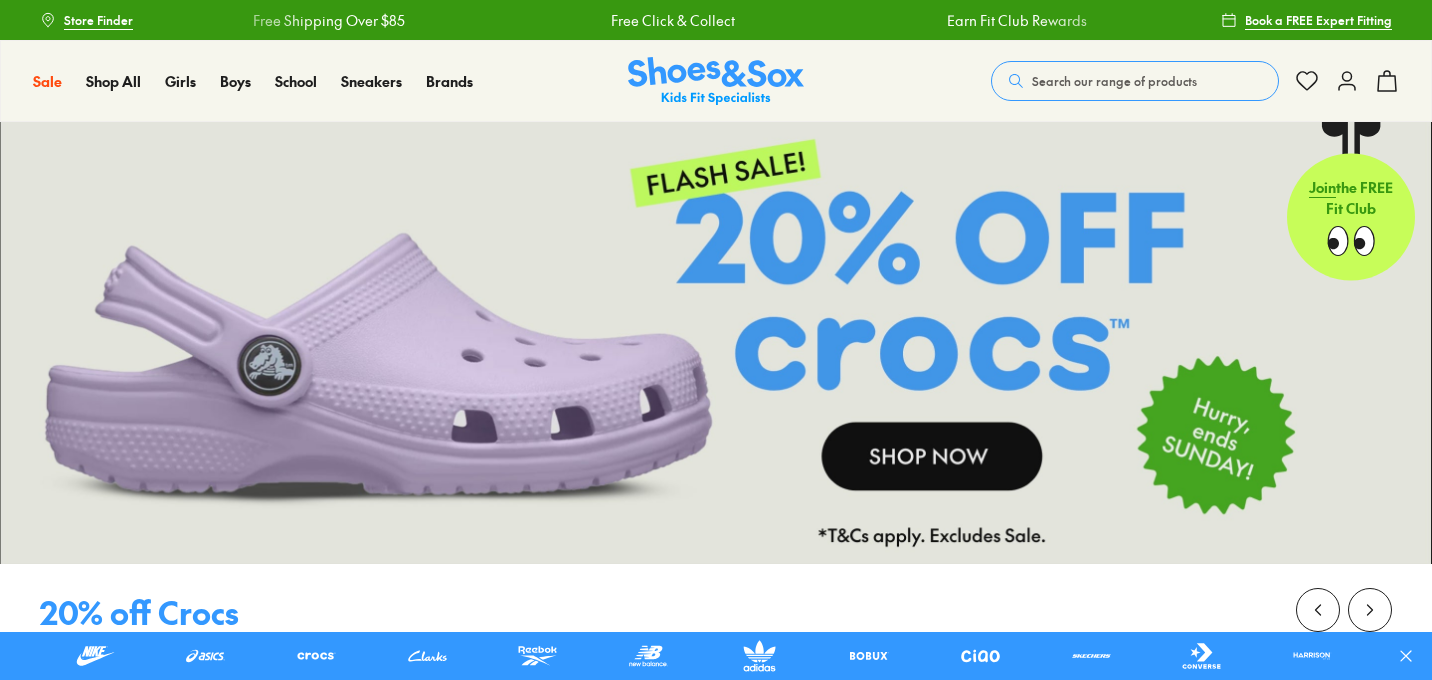 scroll, scrollTop: 0, scrollLeft: 0, axis: both 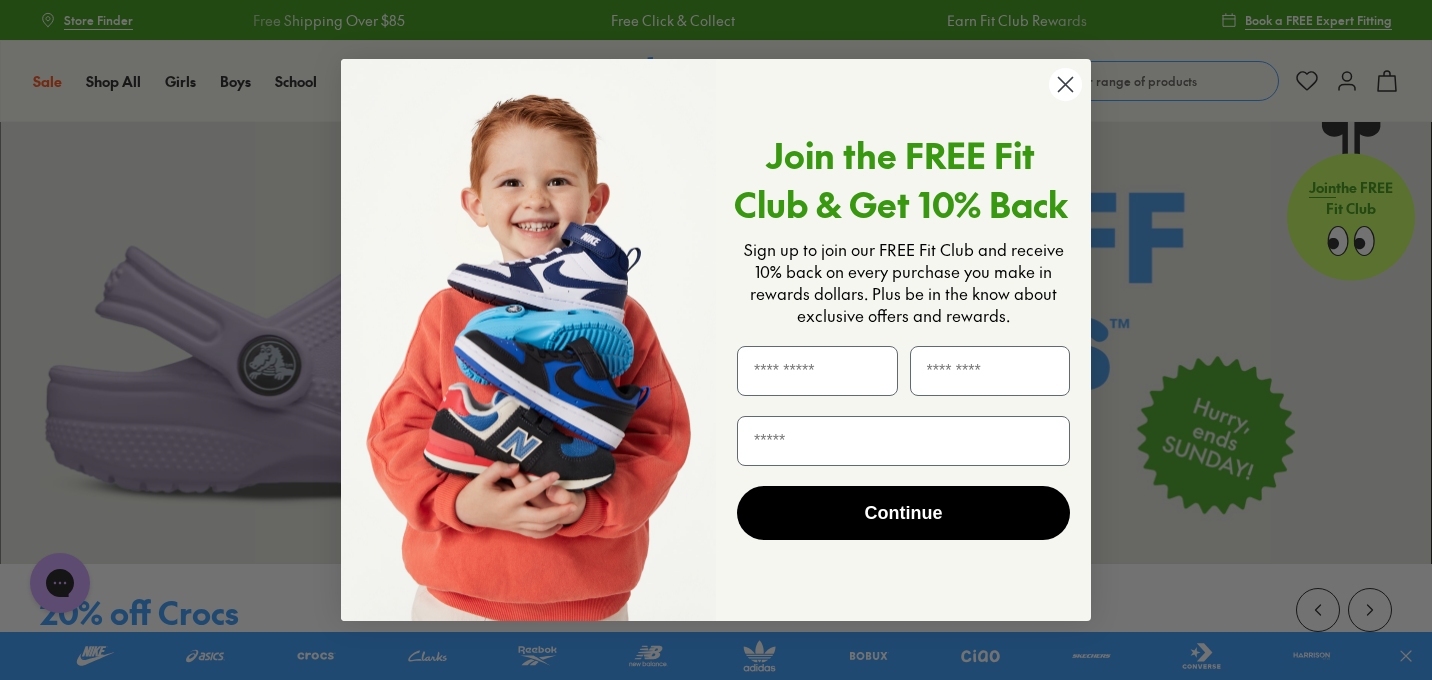 click 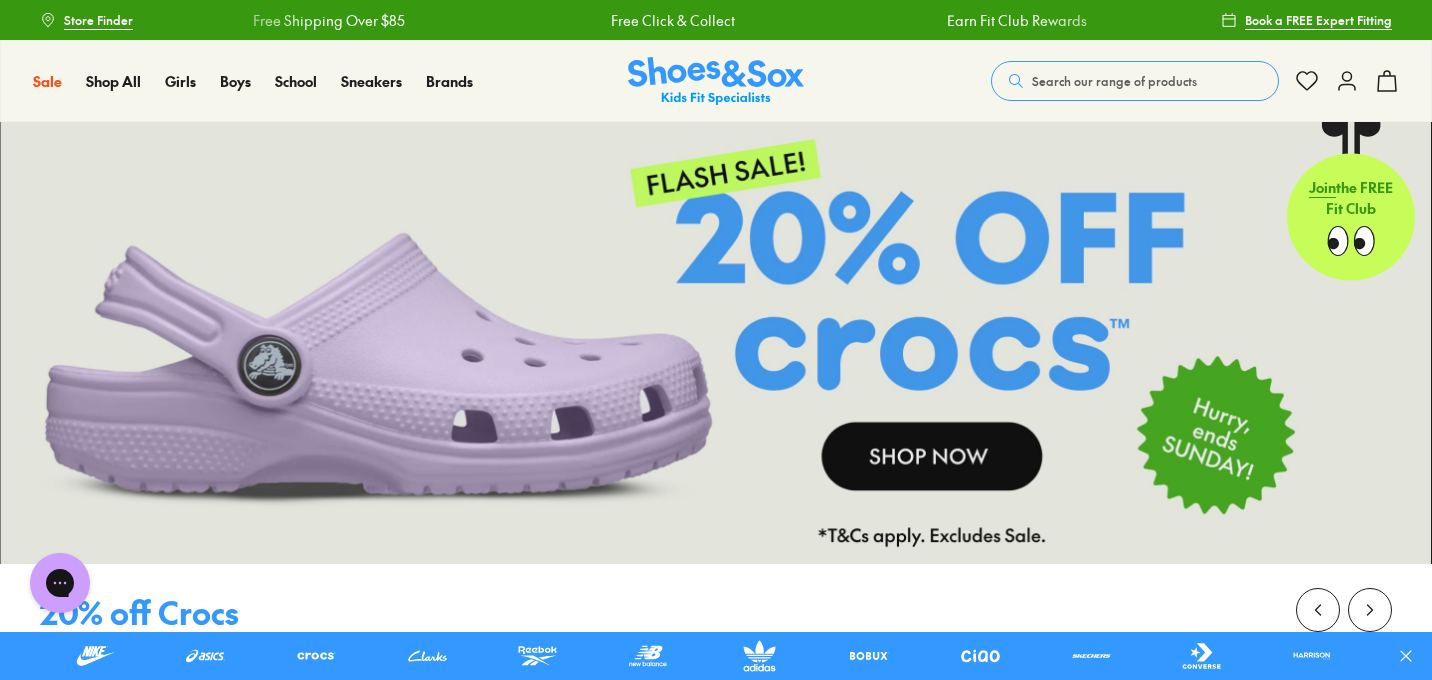 click 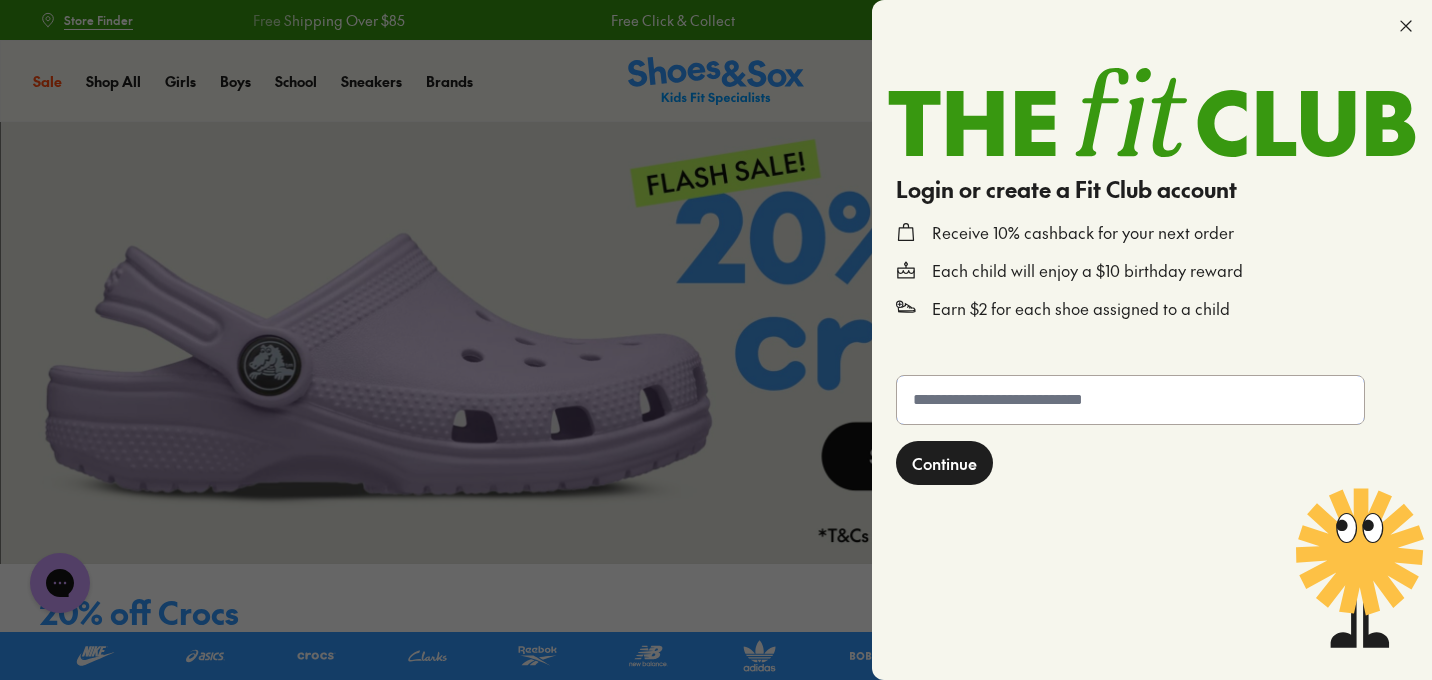 click 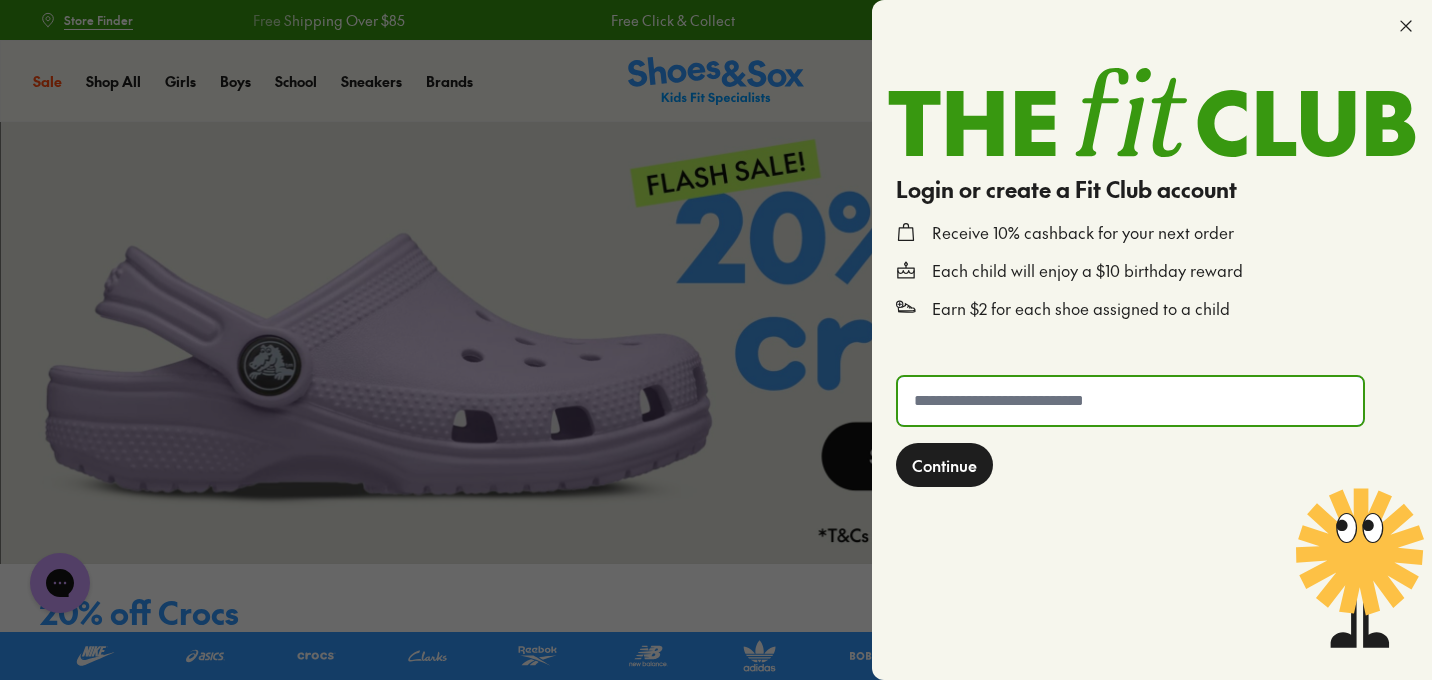 type on "**********" 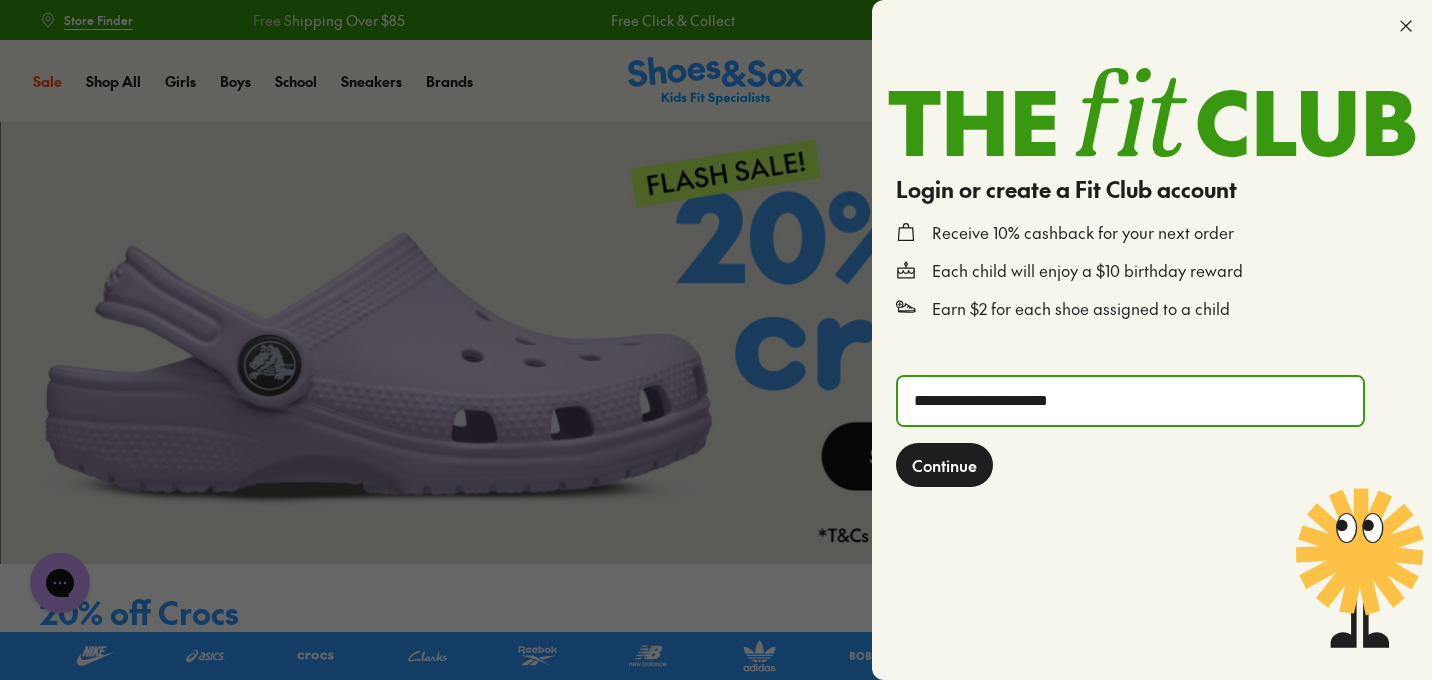 click on "Continue" 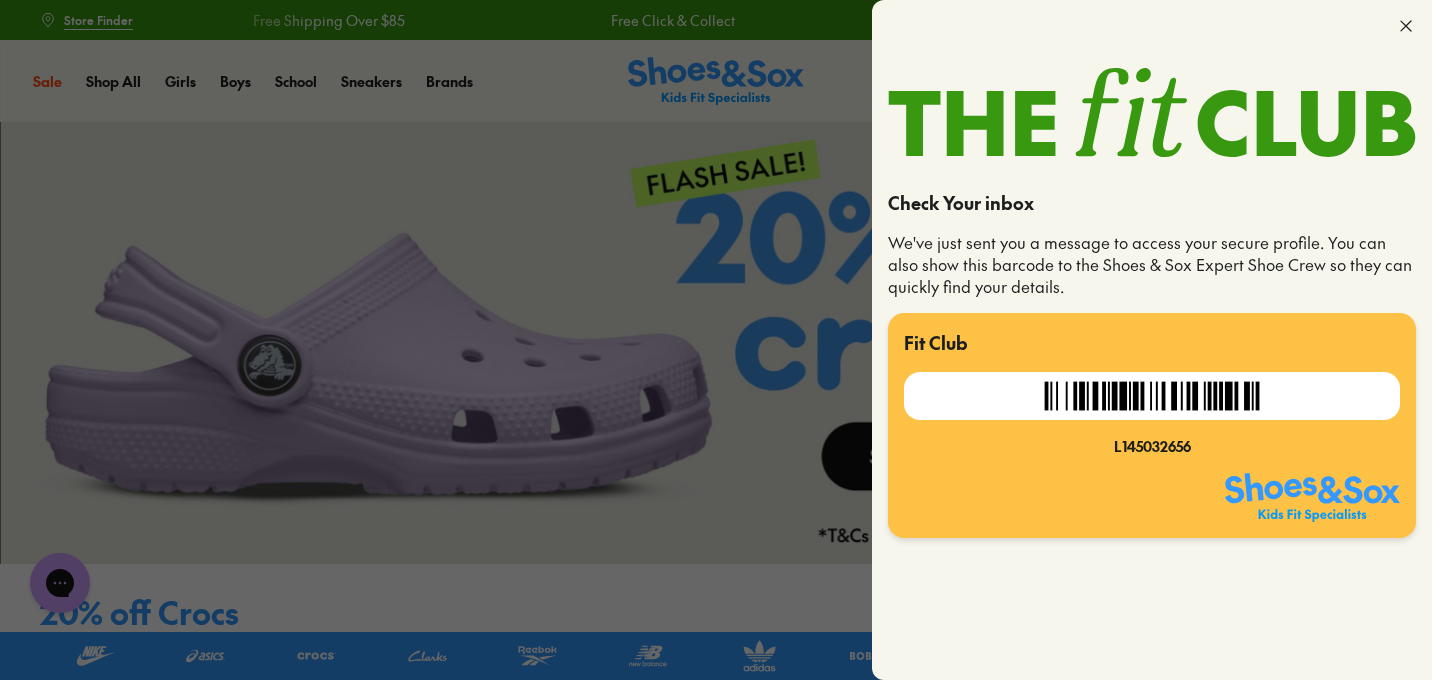 click 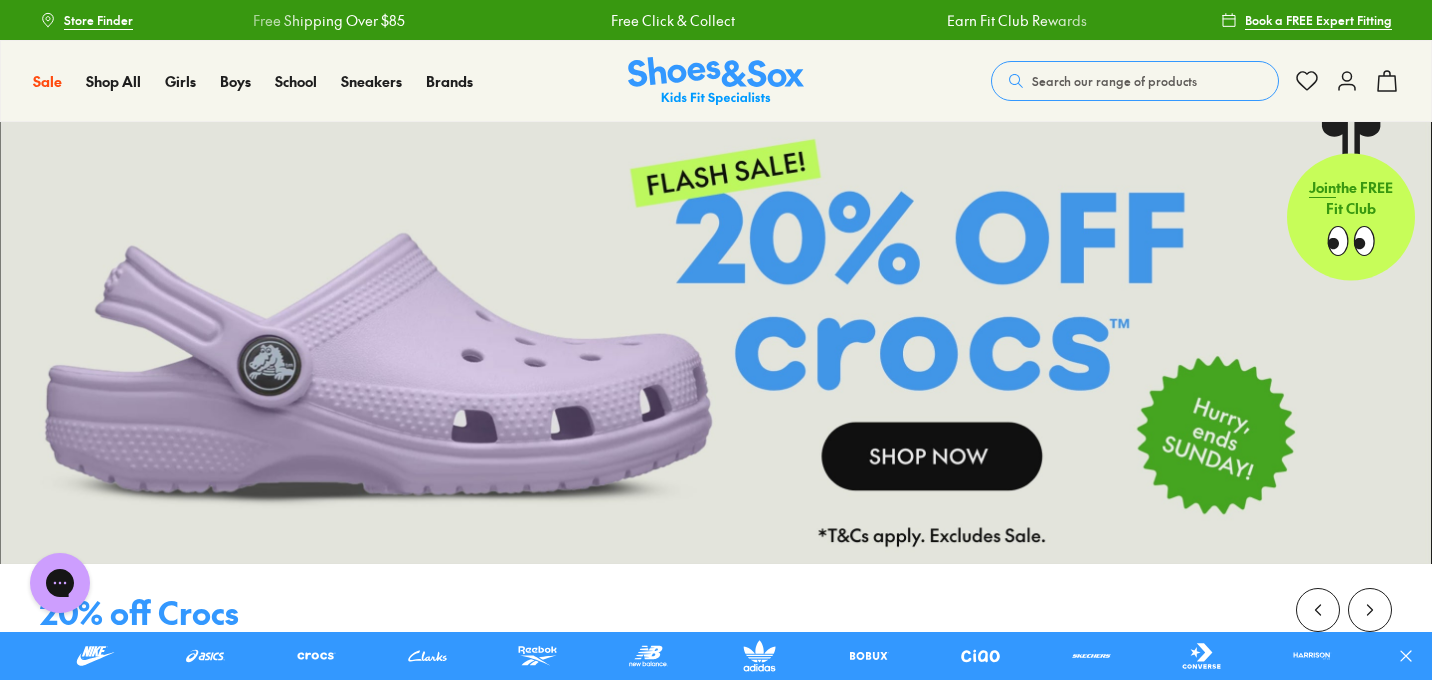 click 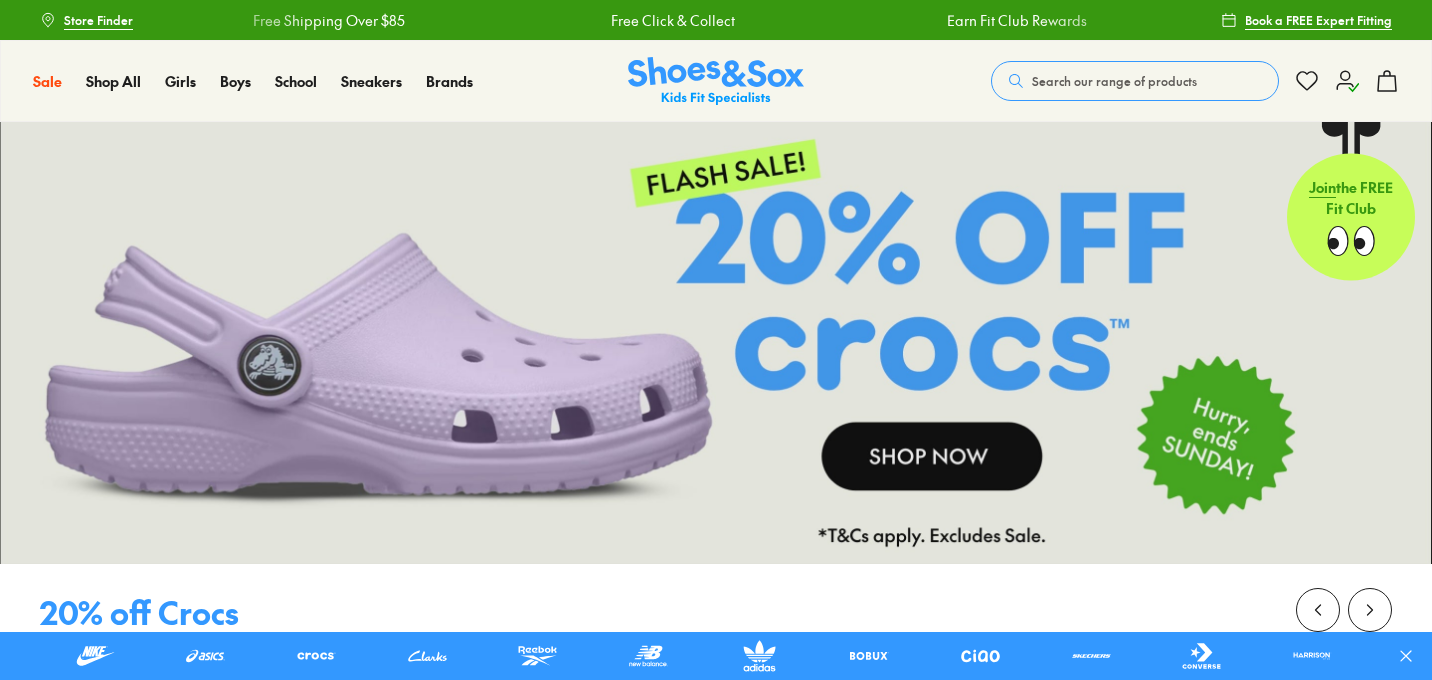 scroll, scrollTop: 0, scrollLeft: 0, axis: both 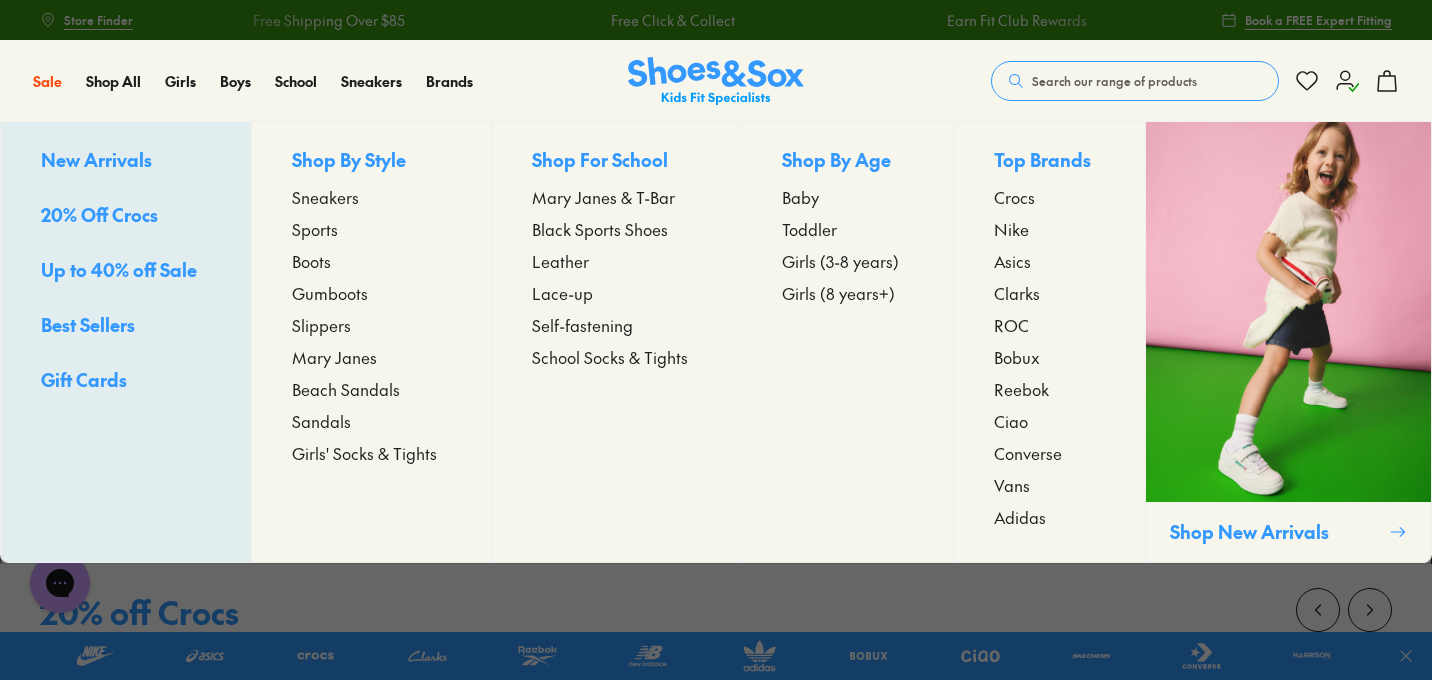 click on "Sneakers" at bounding box center [325, 197] 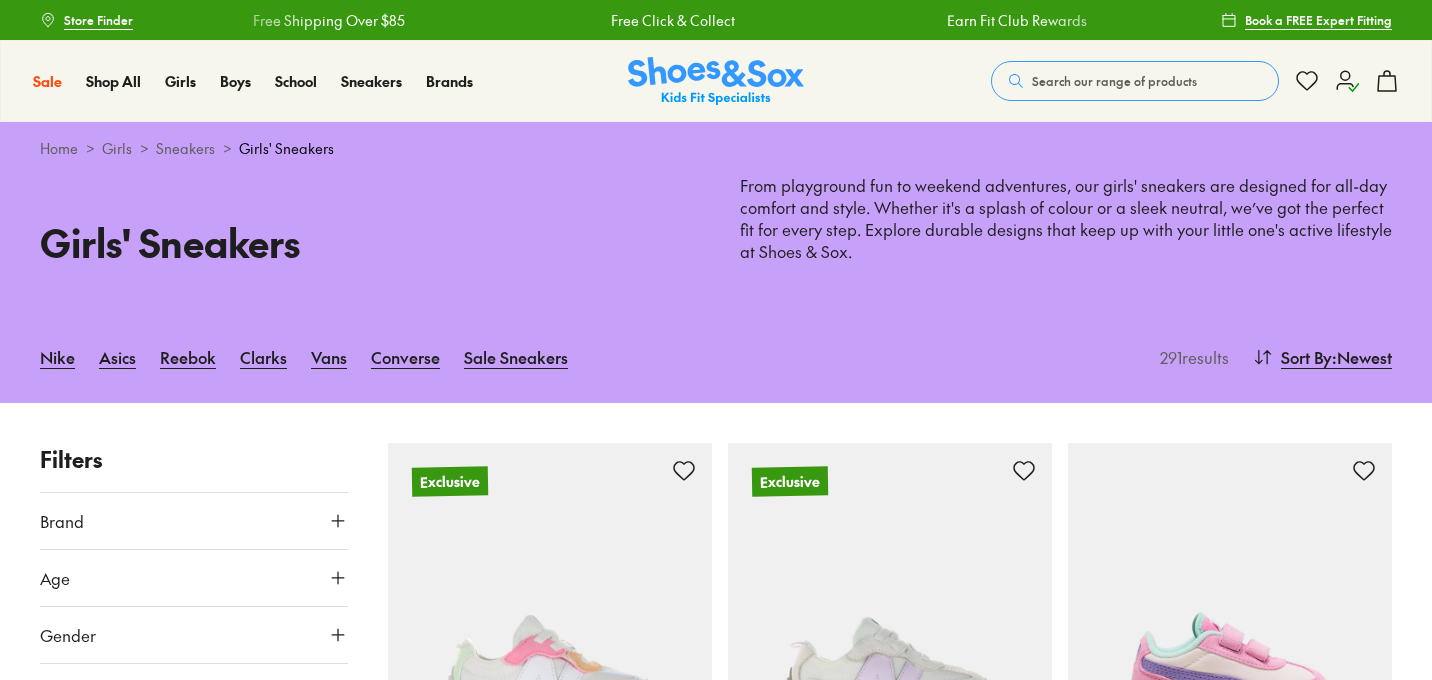 scroll, scrollTop: 0, scrollLeft: 0, axis: both 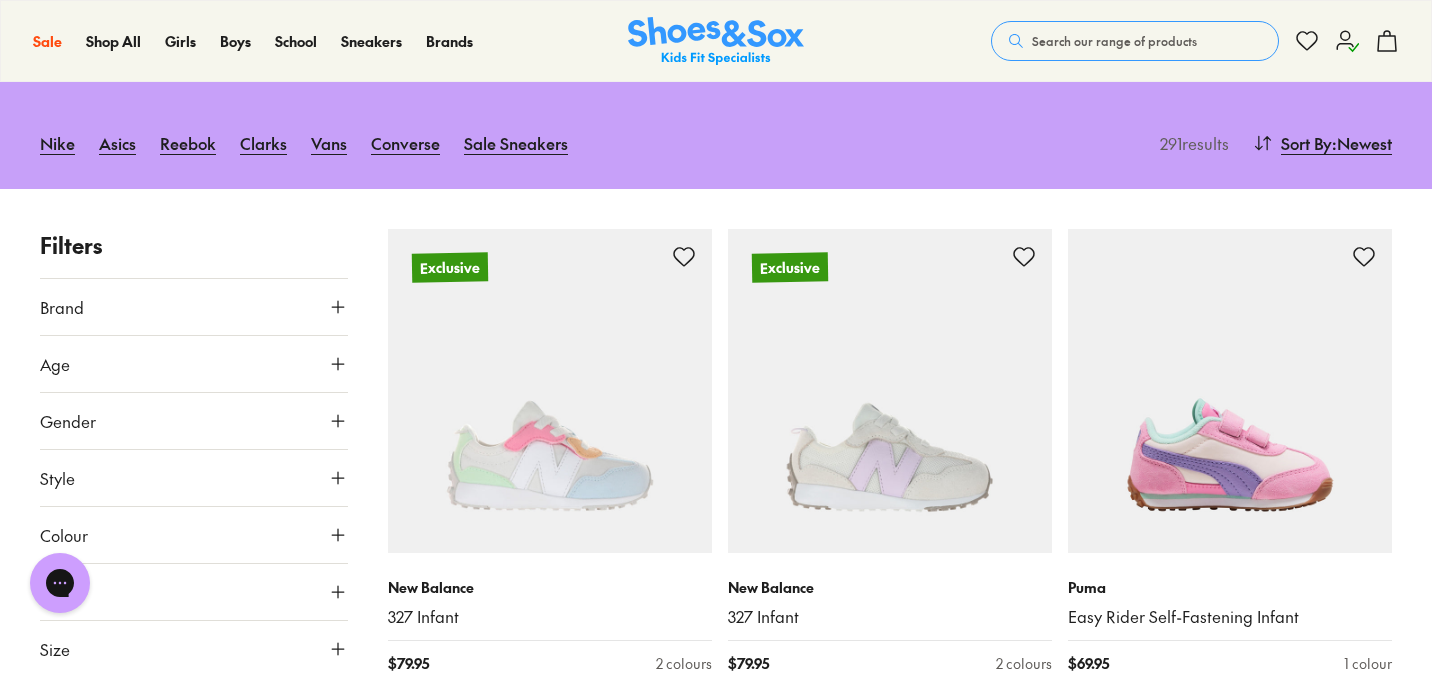 click on "Size" at bounding box center (194, 649) 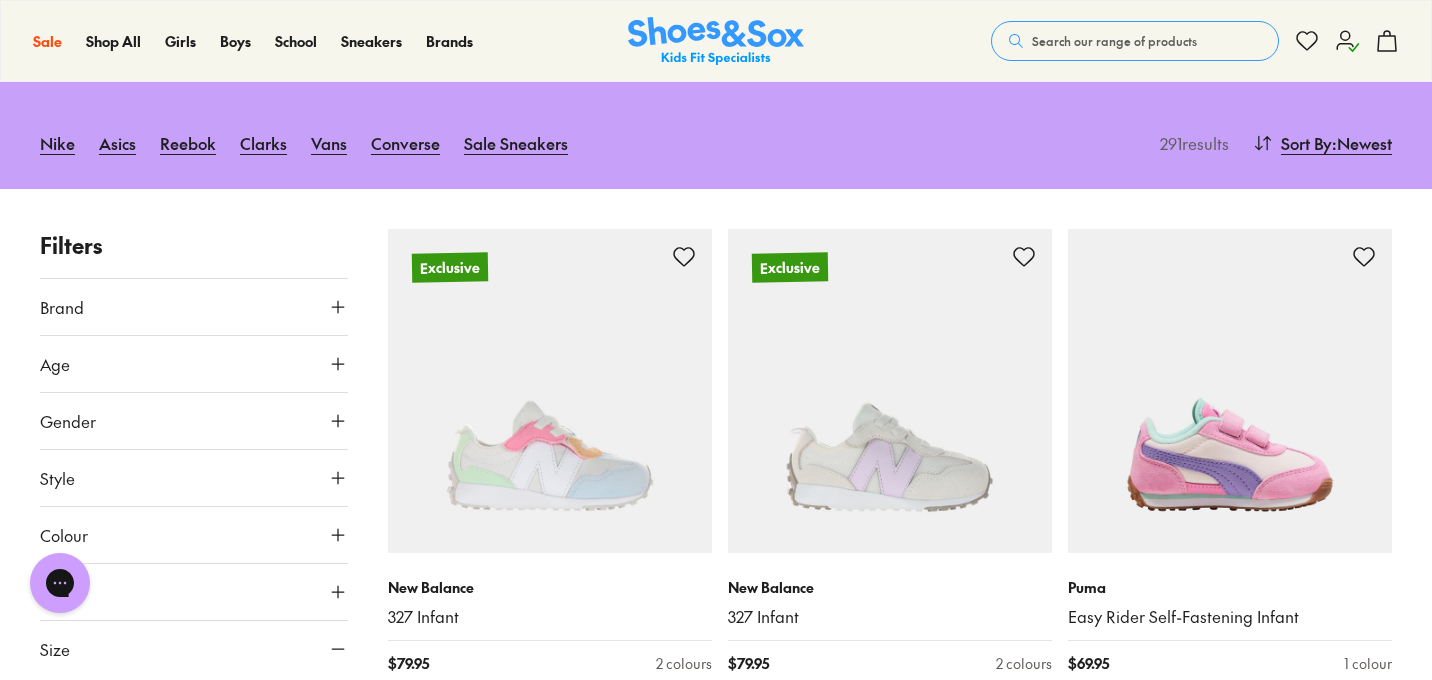 scroll, scrollTop: 264, scrollLeft: 0, axis: vertical 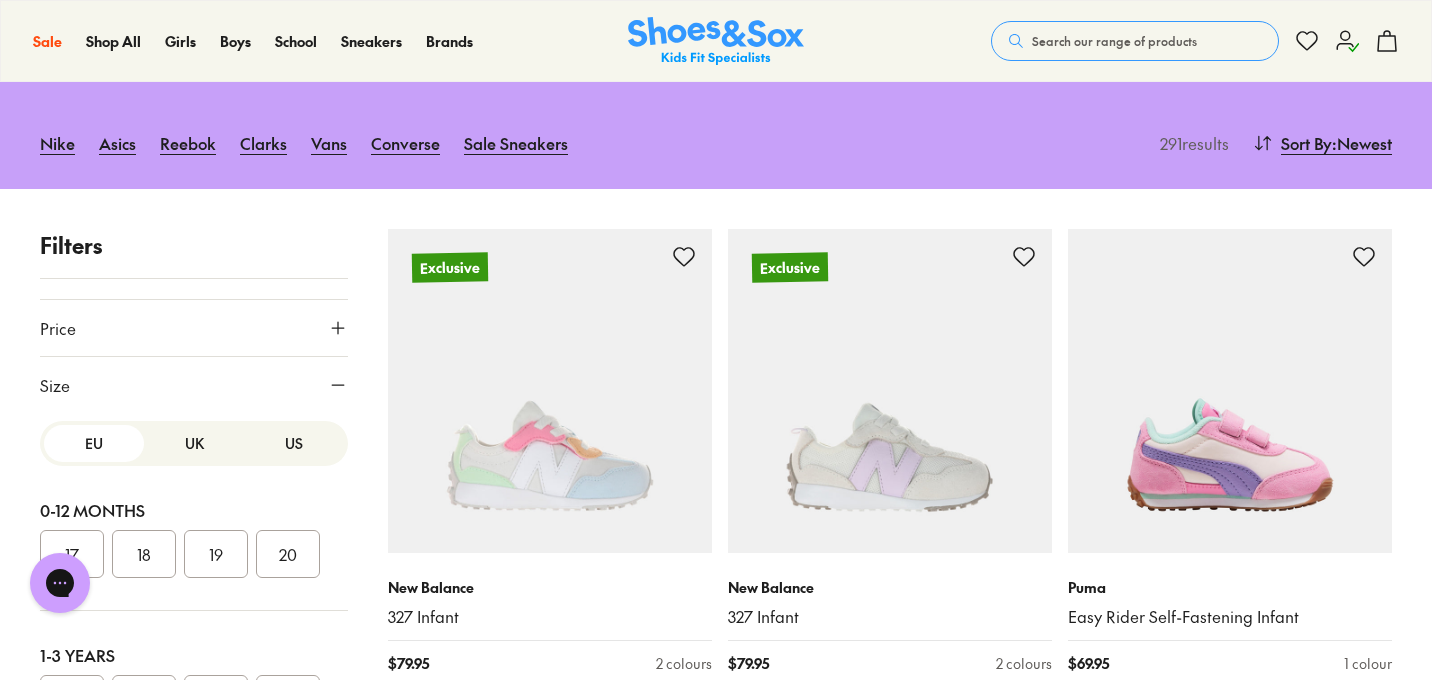 click on "UK" at bounding box center (194, 443) 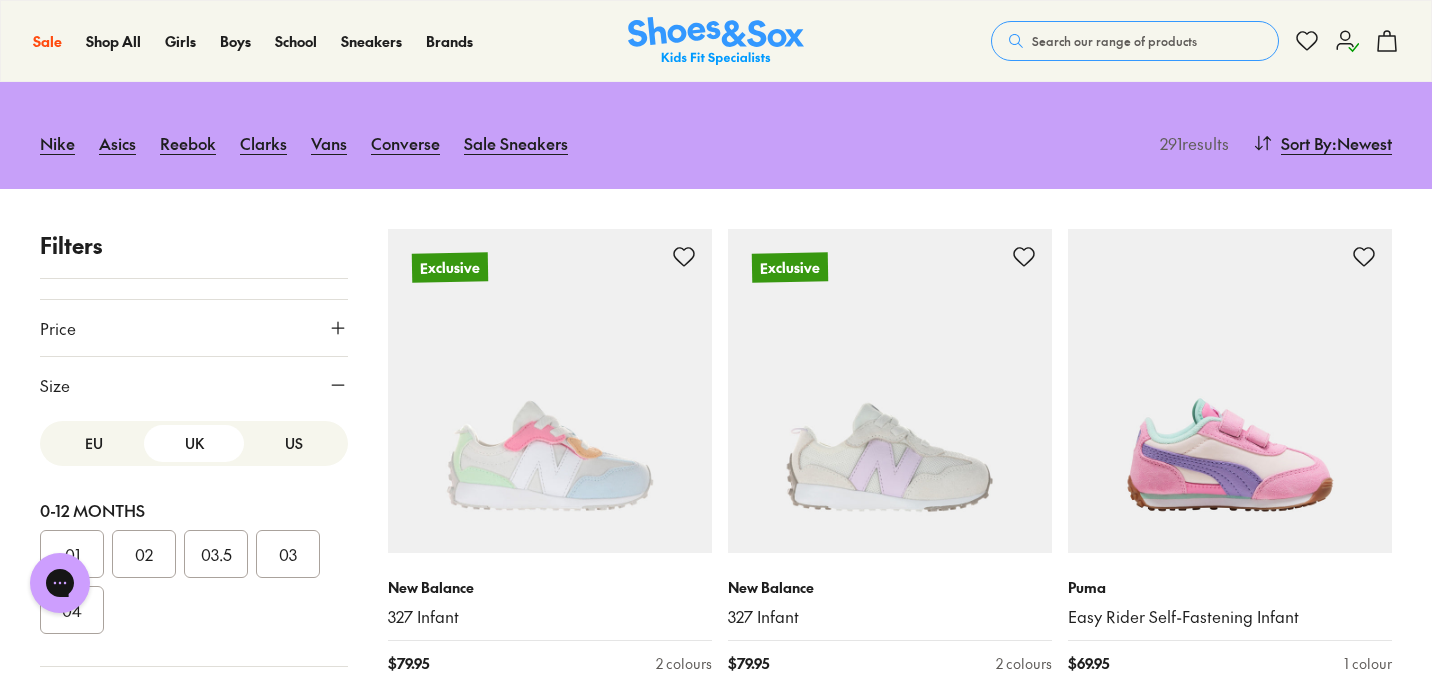 click on "US" at bounding box center [294, 443] 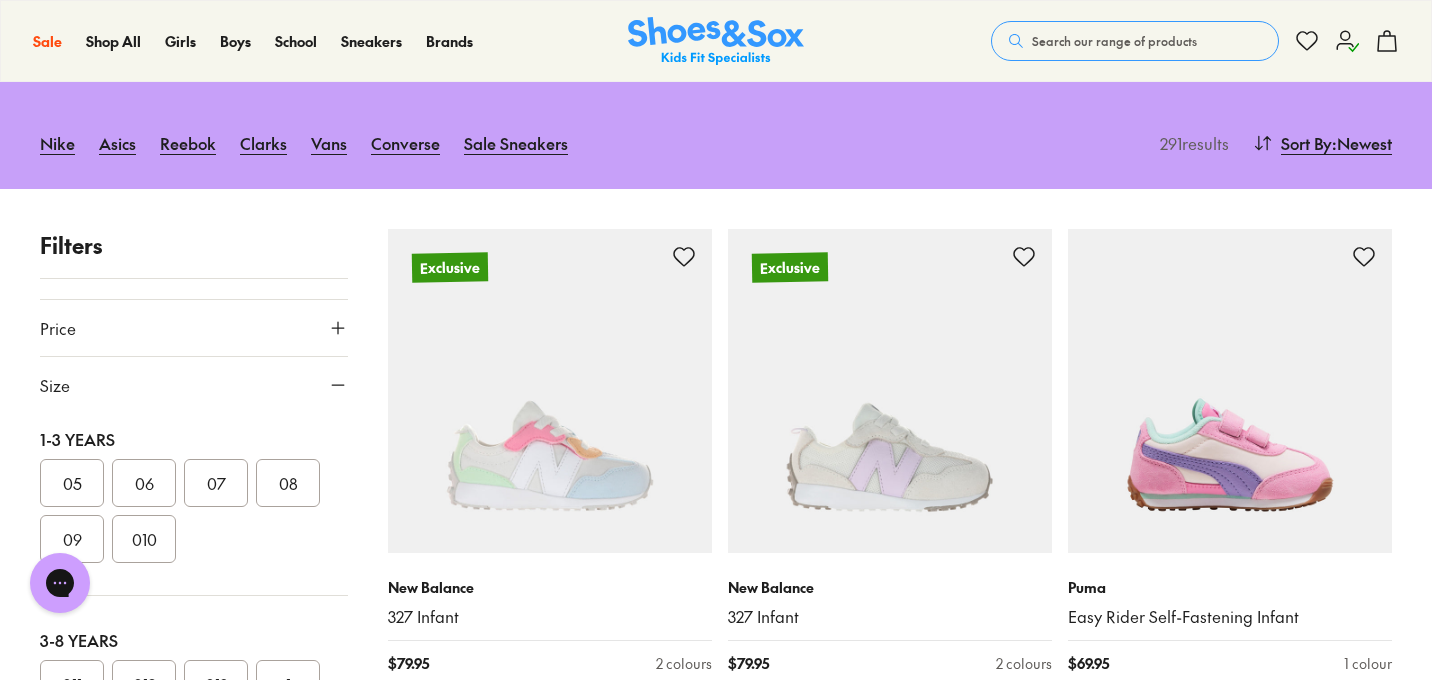 scroll, scrollTop: 218, scrollLeft: 0, axis: vertical 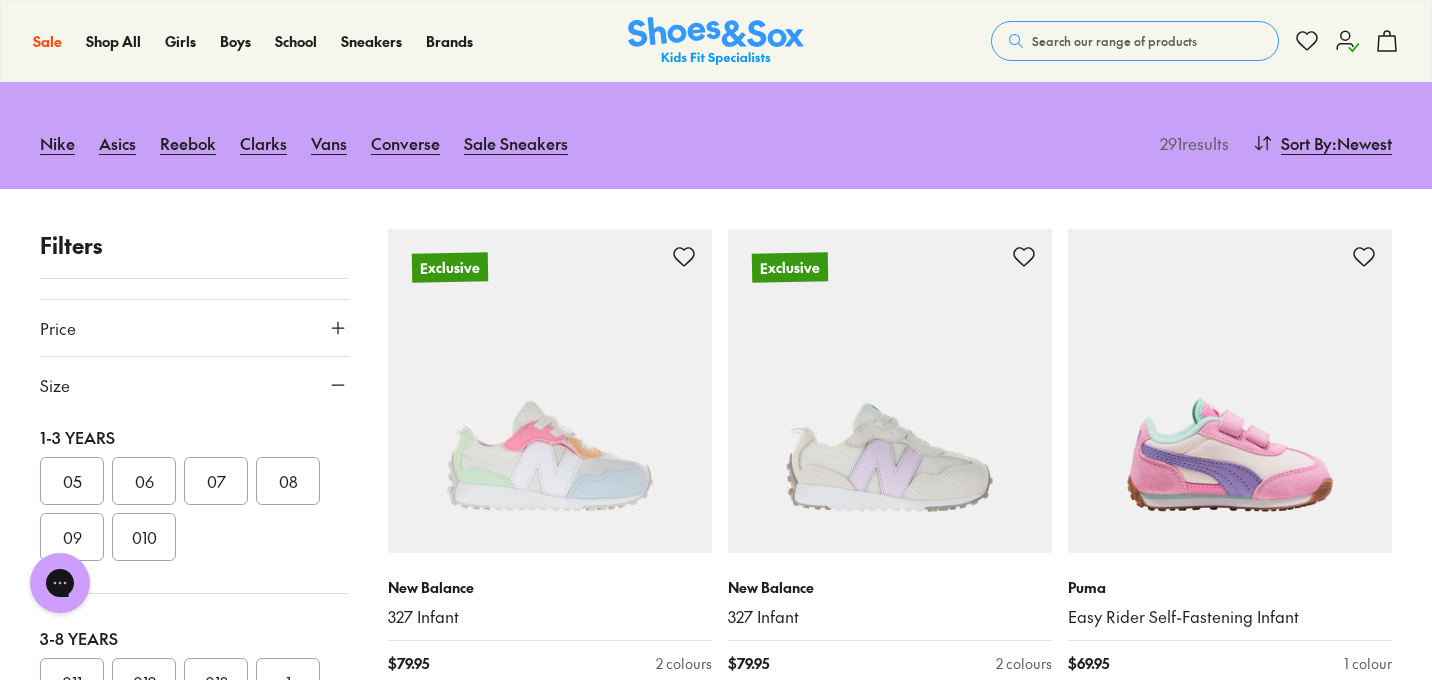 click on "06" at bounding box center (144, 481) 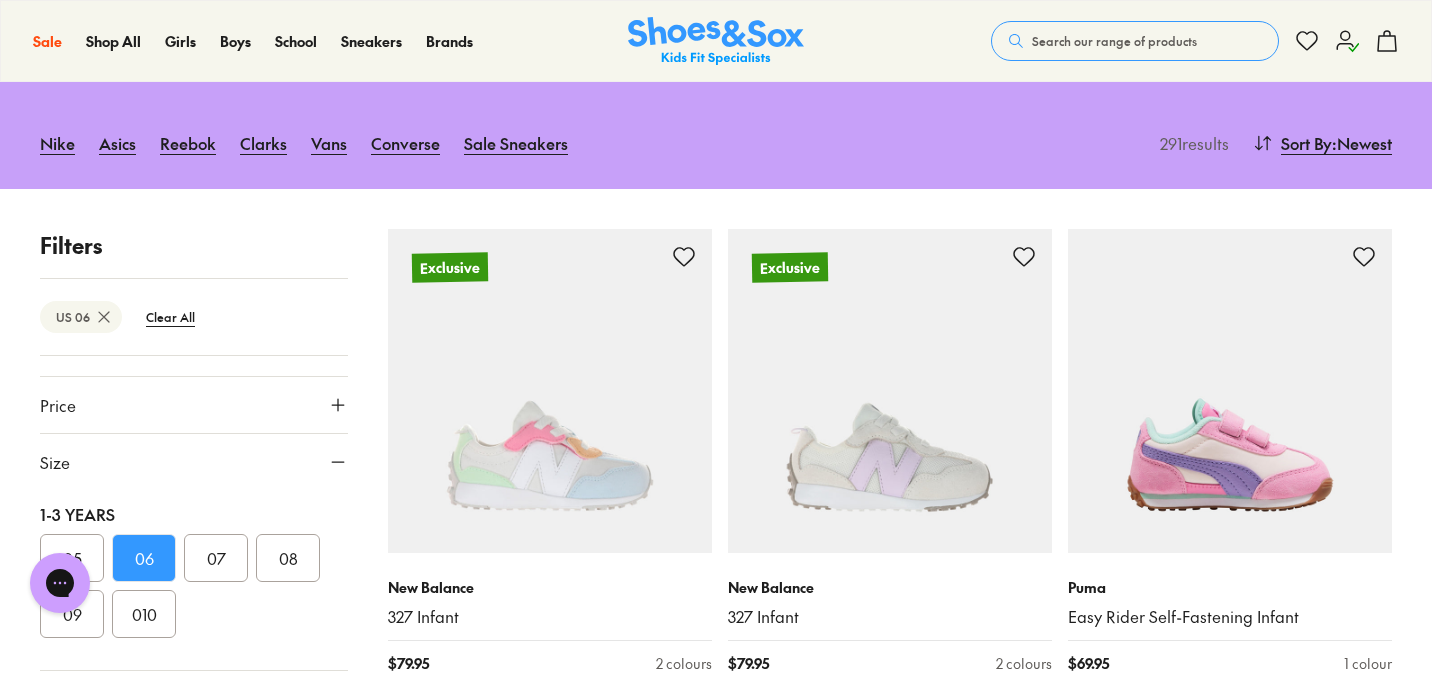 scroll, scrollTop: 302, scrollLeft: 0, axis: vertical 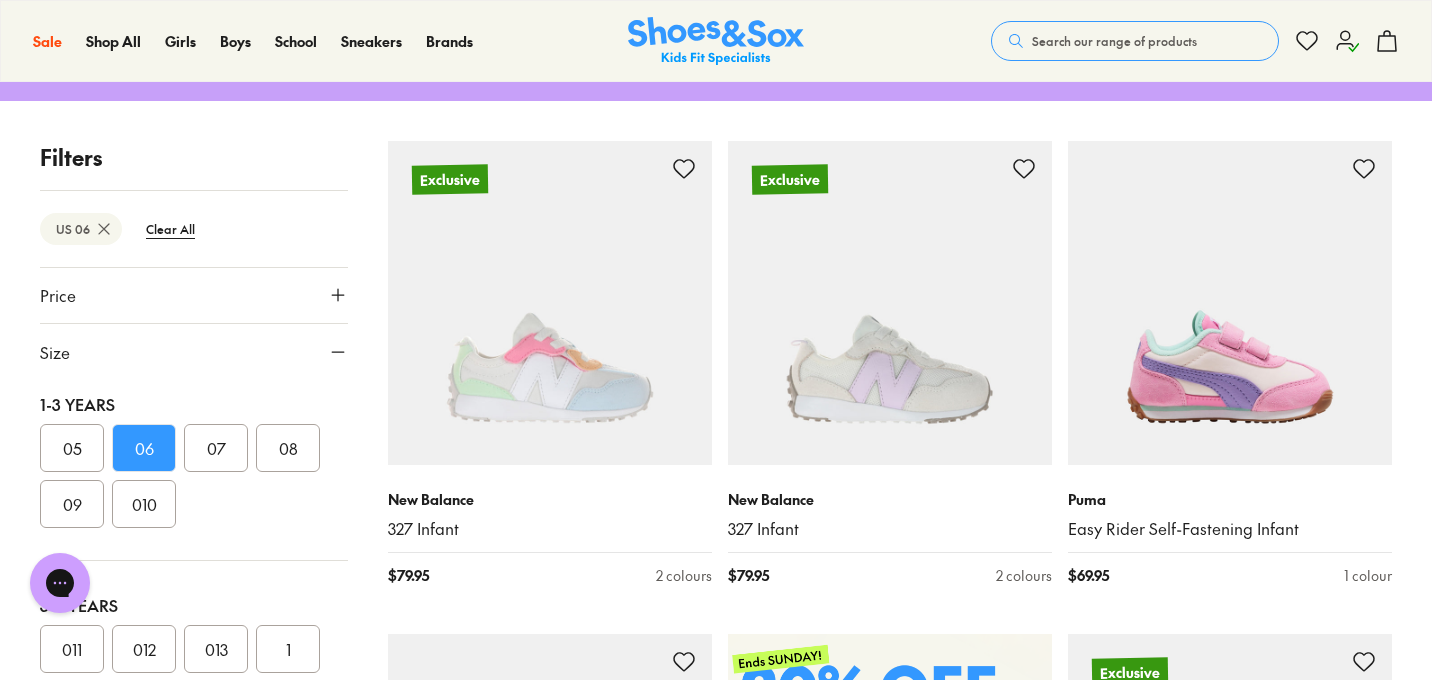 click 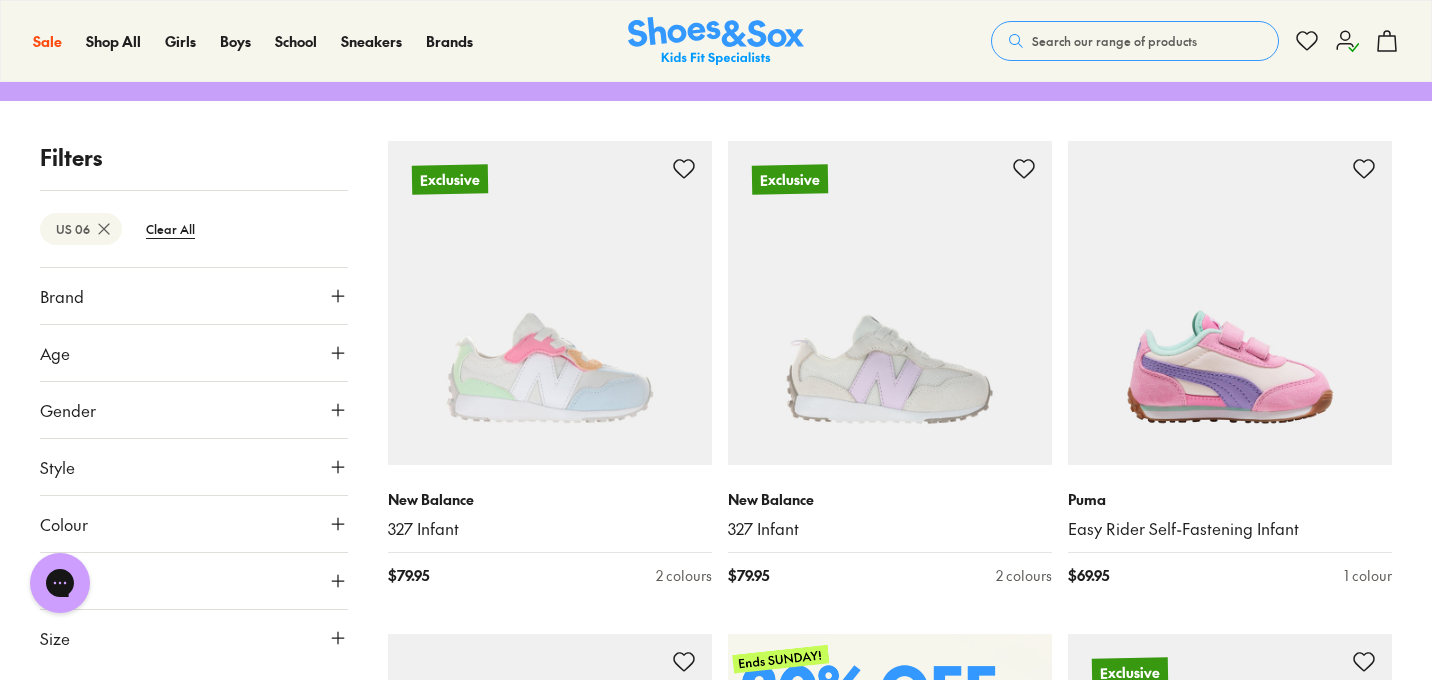 scroll, scrollTop: 0, scrollLeft: 0, axis: both 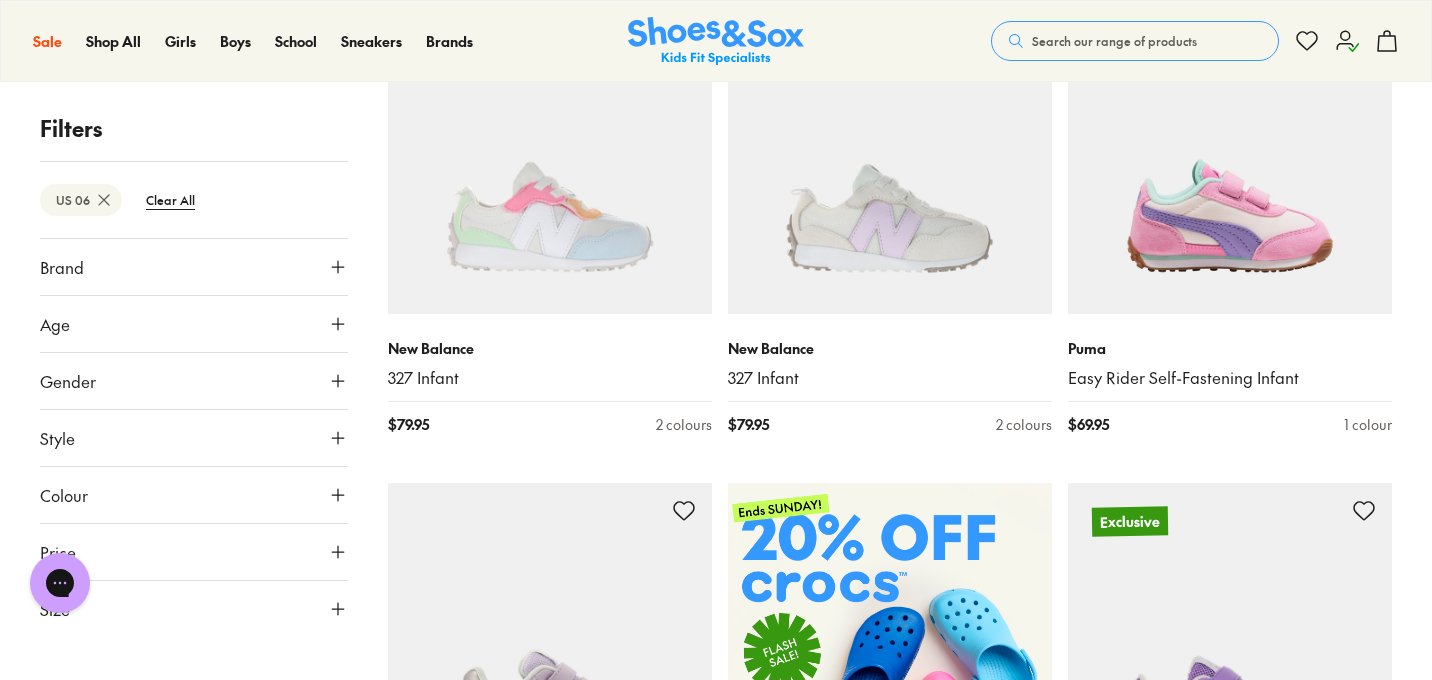click 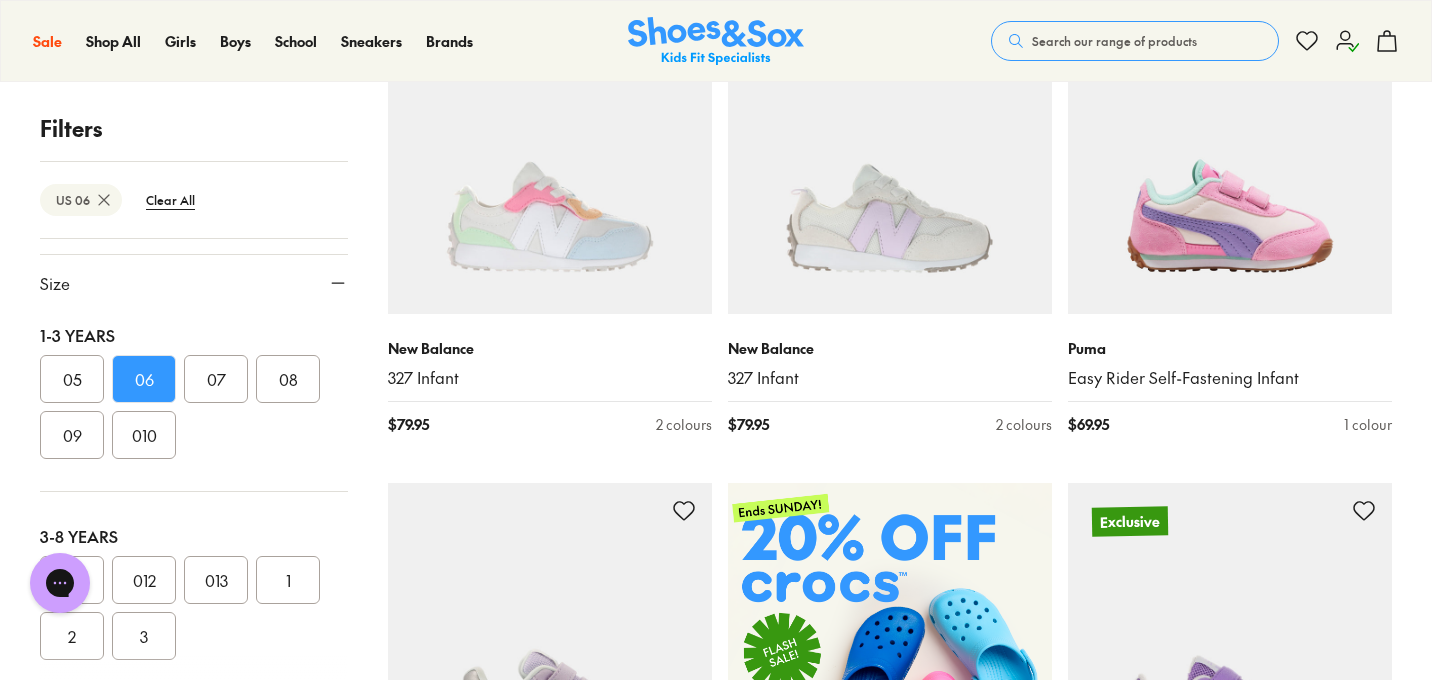 scroll, scrollTop: 332, scrollLeft: 0, axis: vertical 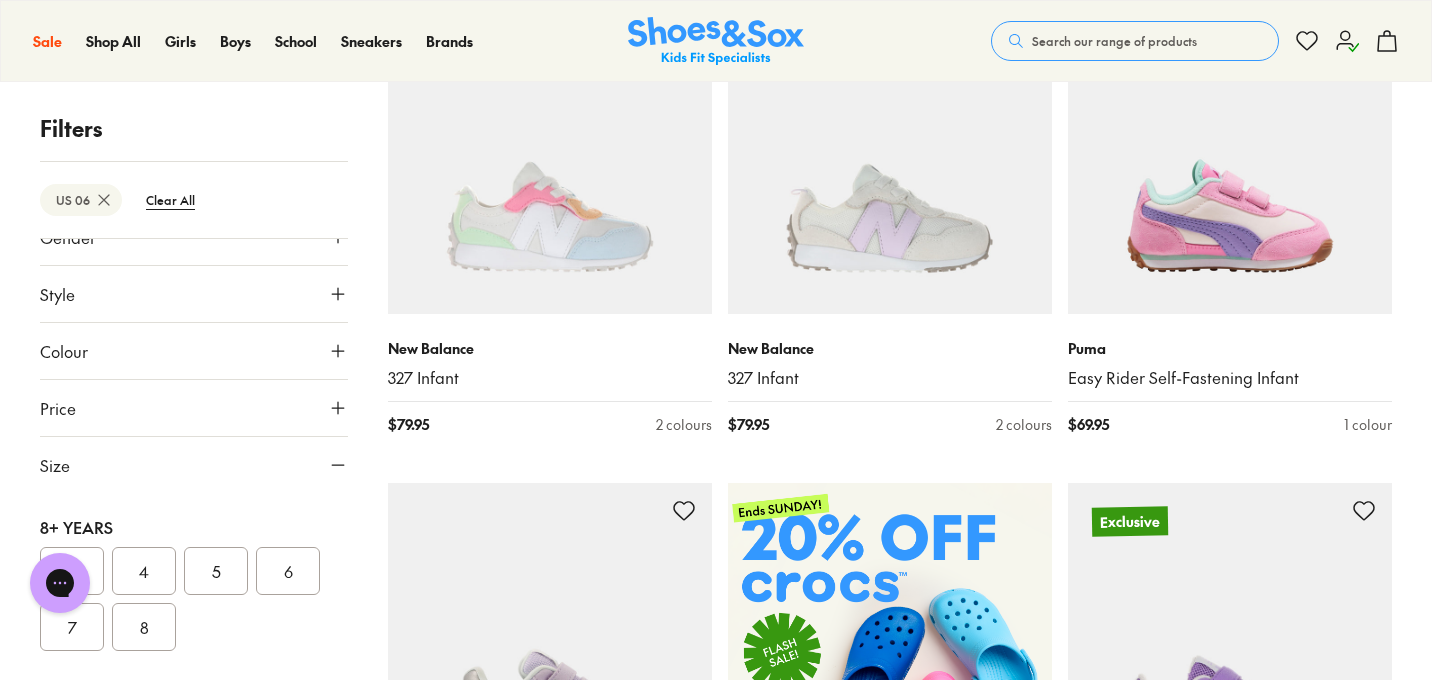 click on "Size" at bounding box center (194, 465) 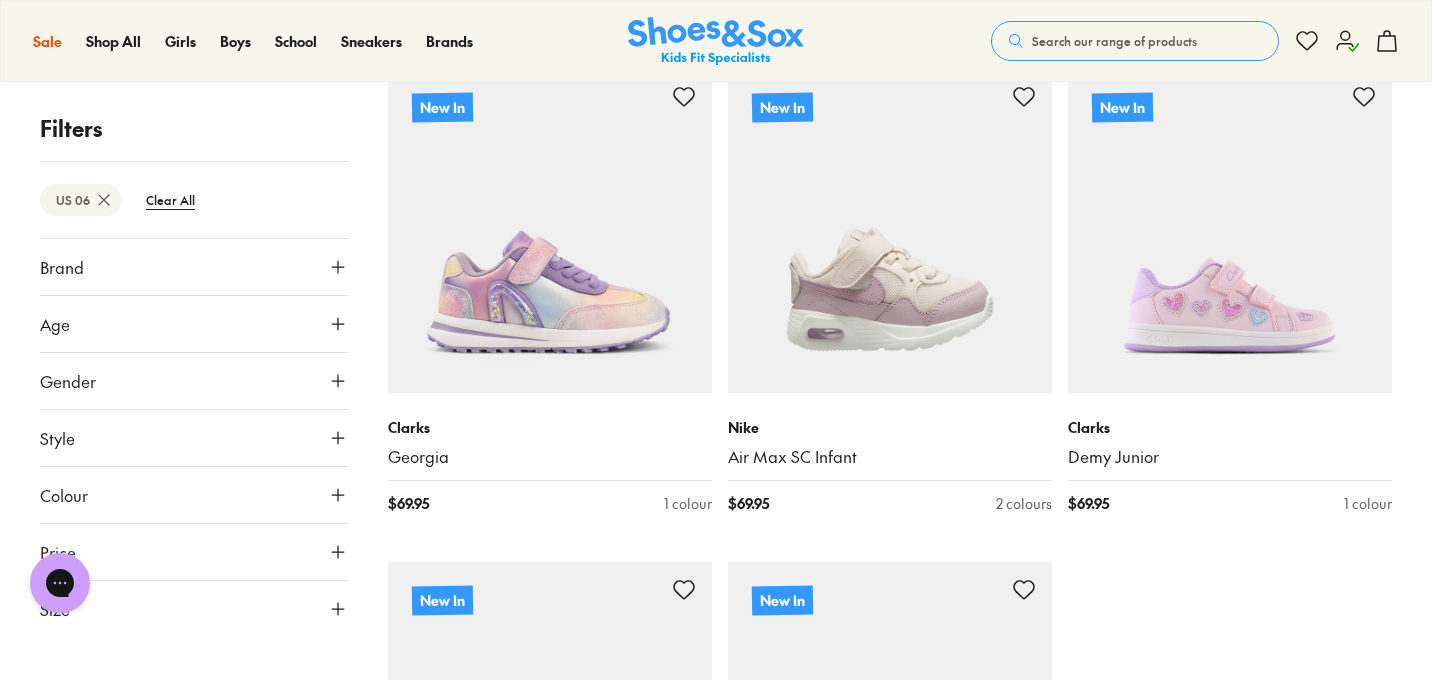 scroll, scrollTop: 4821, scrollLeft: 0, axis: vertical 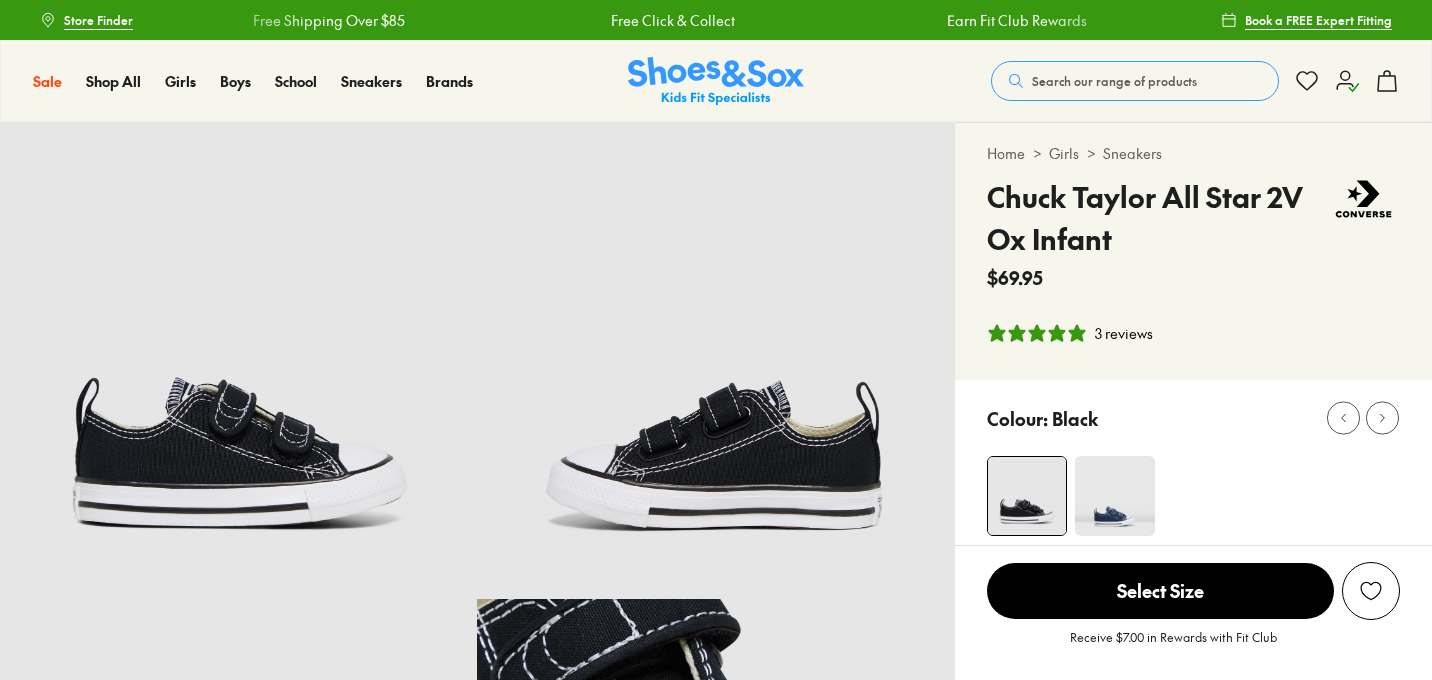 select on "*" 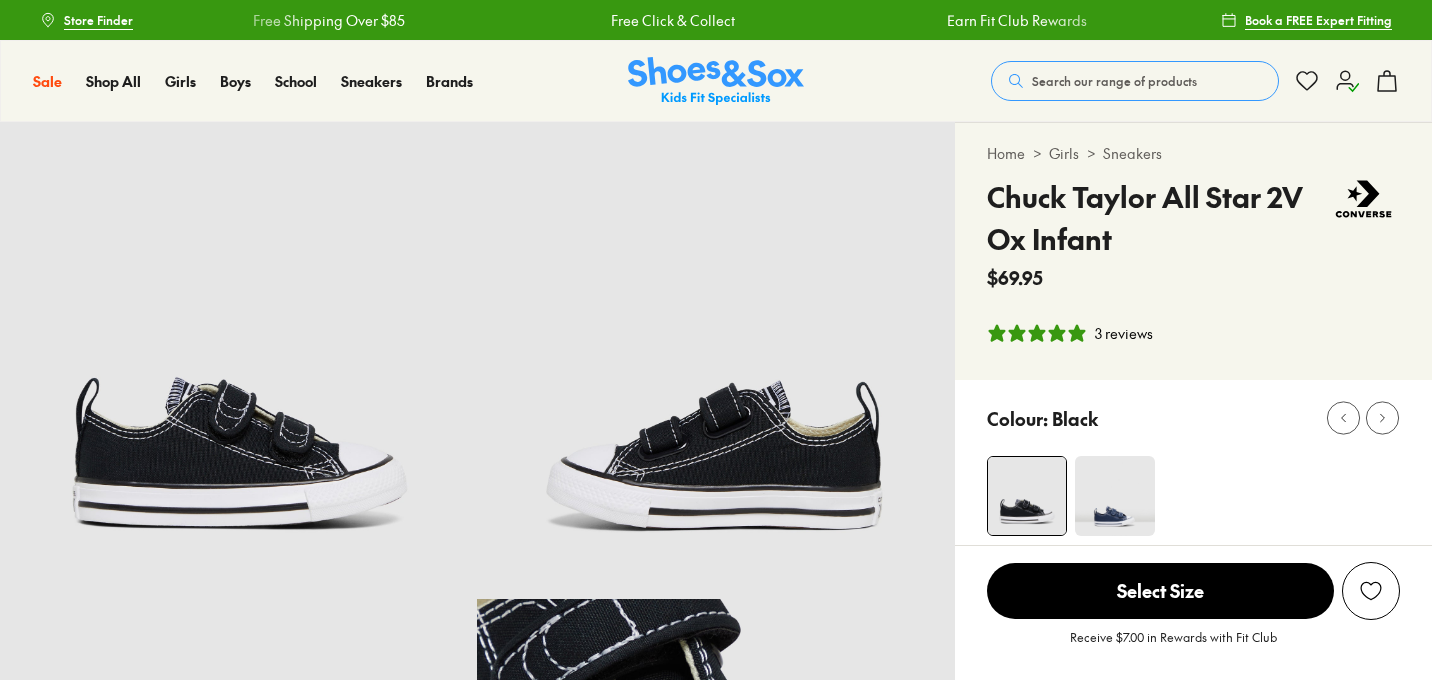 scroll, scrollTop: 0, scrollLeft: 0, axis: both 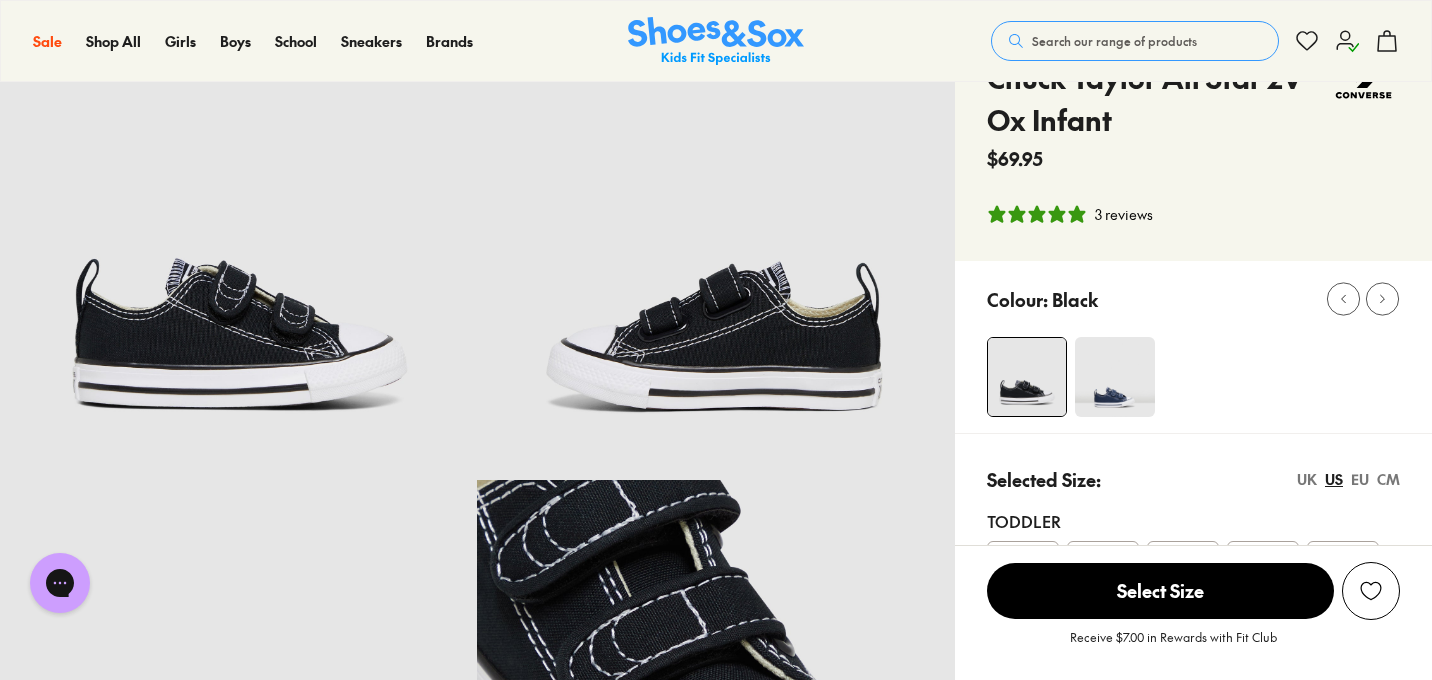 click at bounding box center (1115, 377) 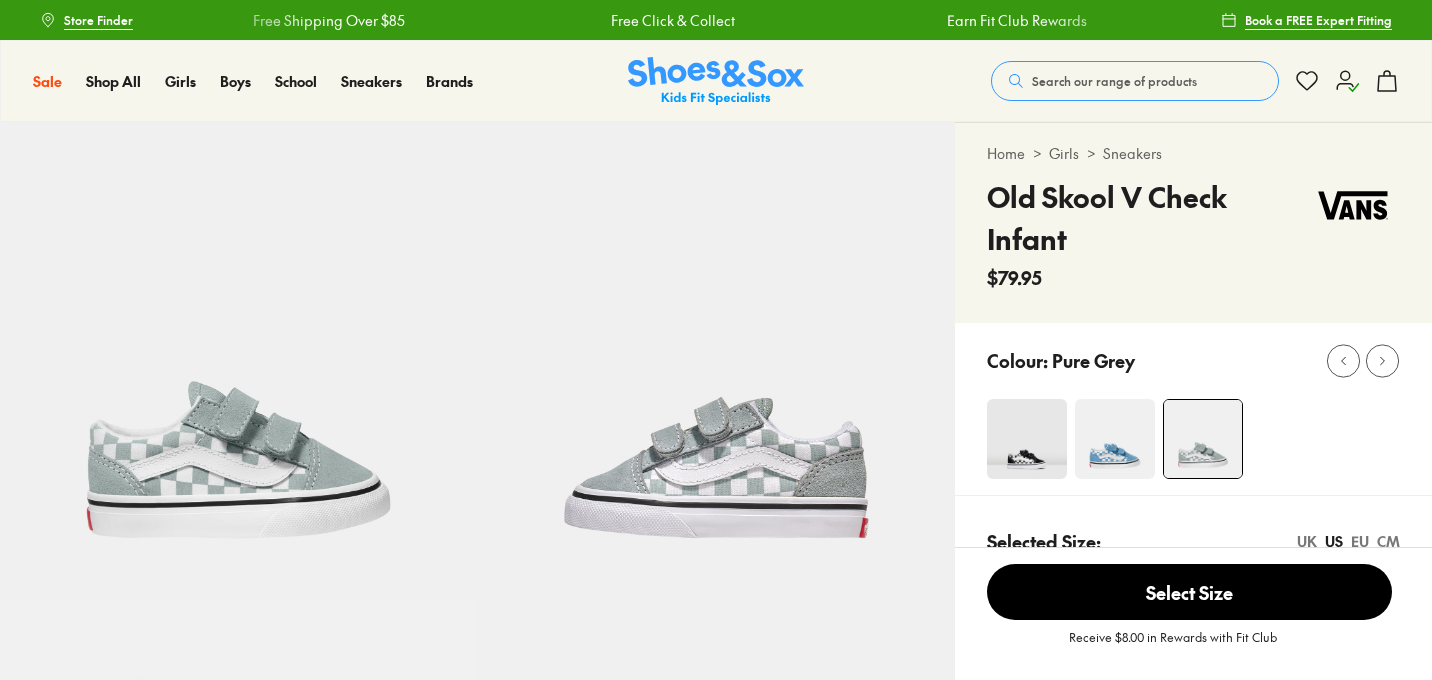 select on "*" 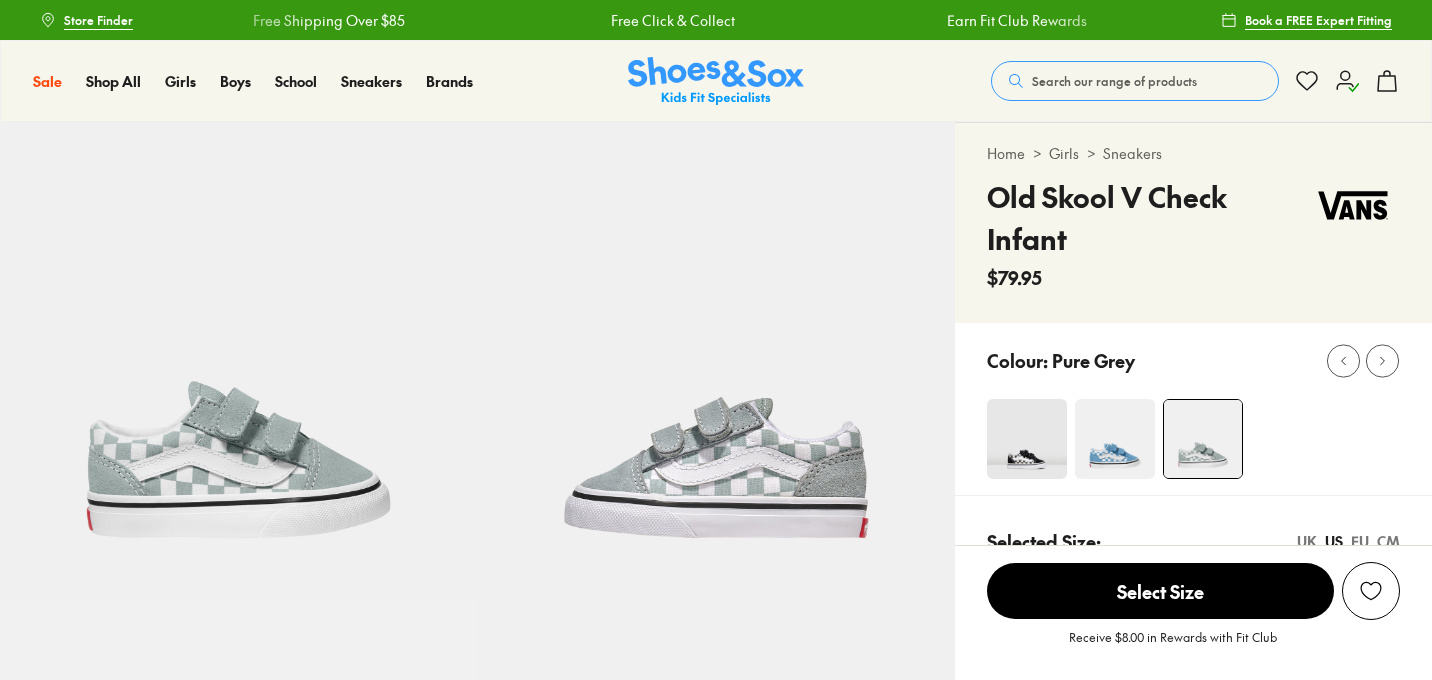 scroll, scrollTop: 0, scrollLeft: 0, axis: both 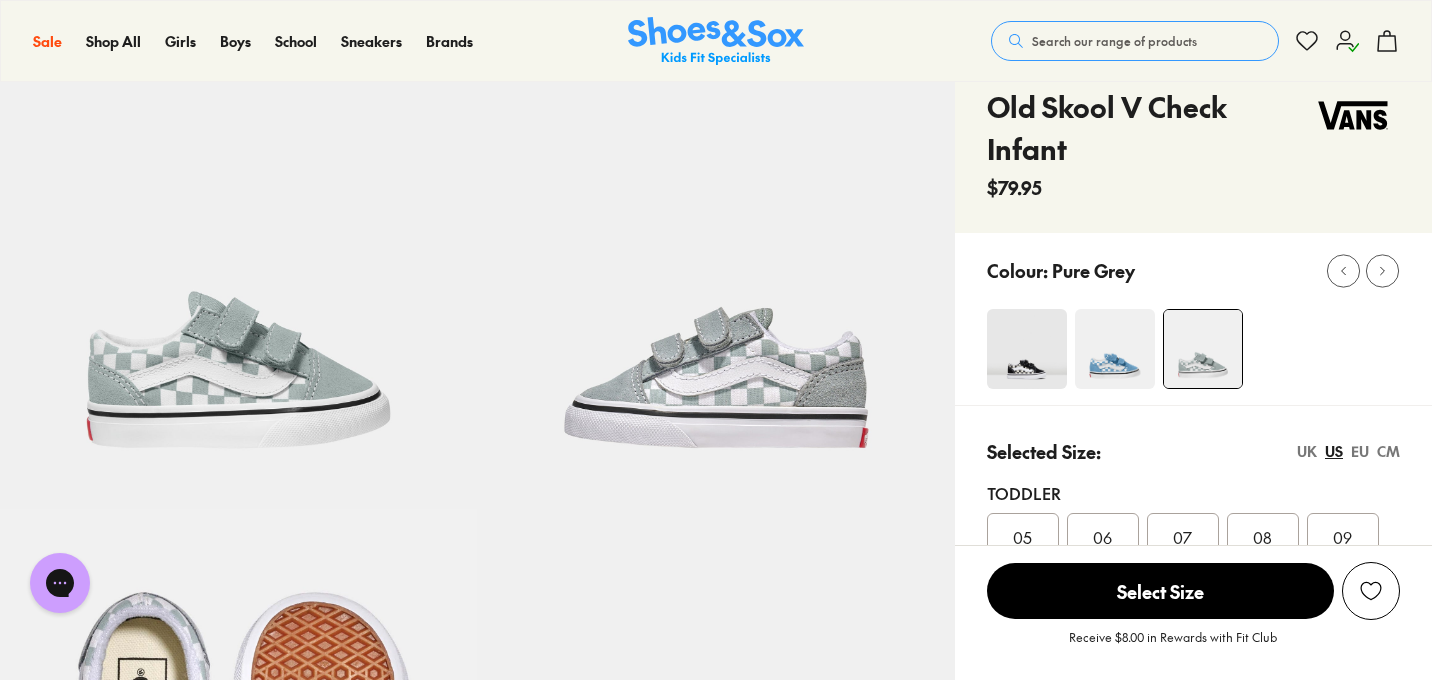 click at bounding box center (1115, 349) 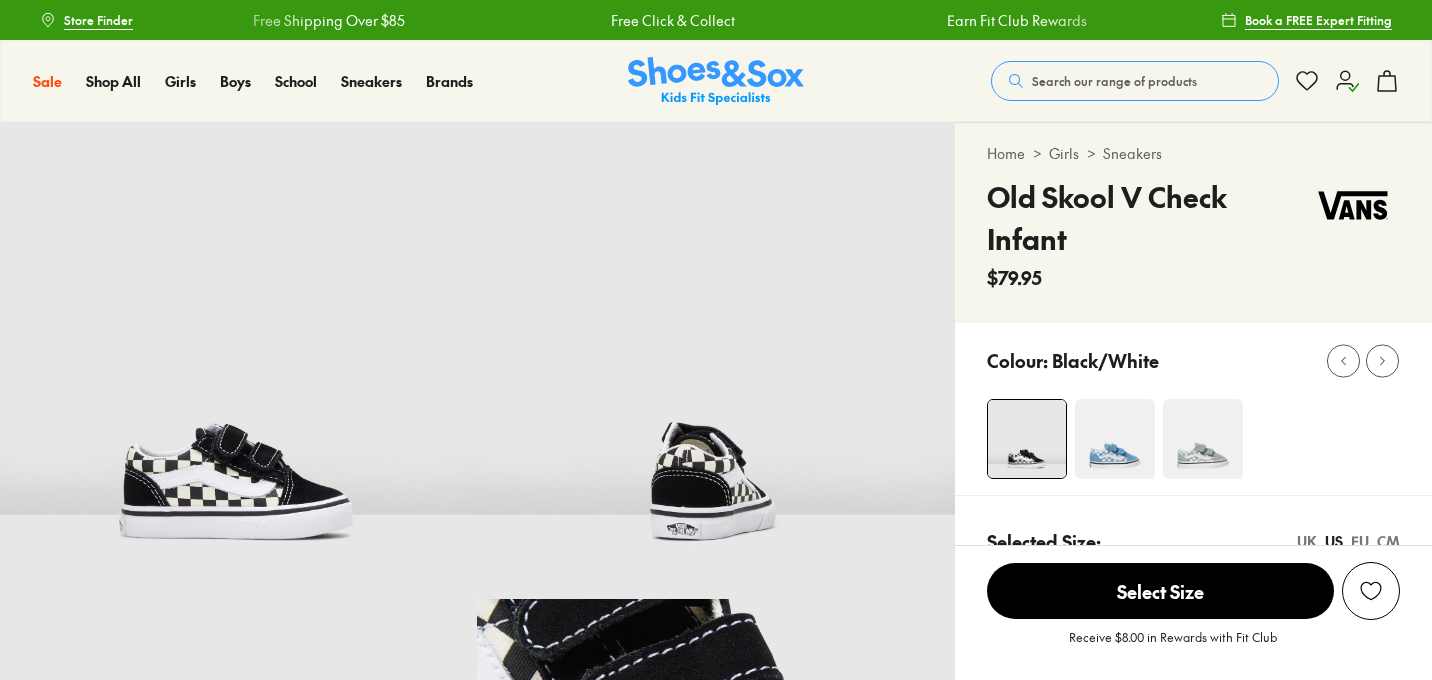 select on "*" 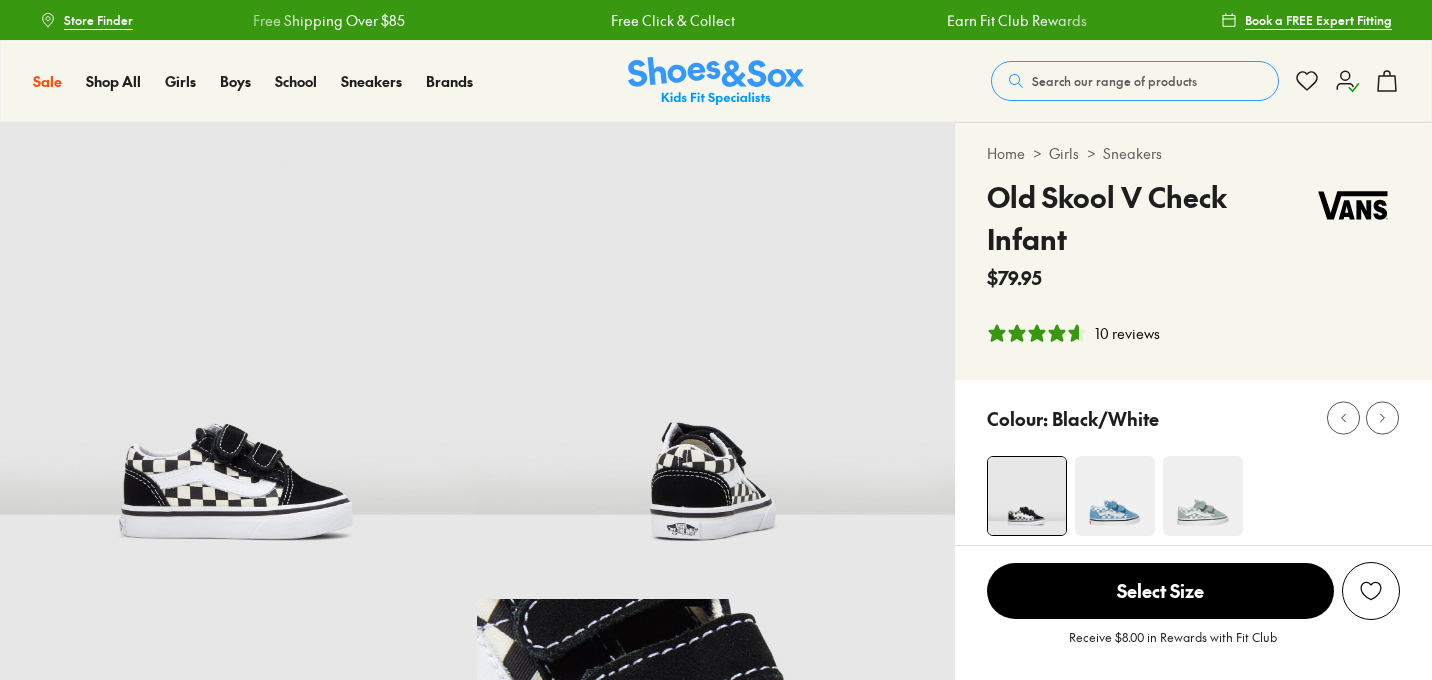 scroll, scrollTop: 0, scrollLeft: 0, axis: both 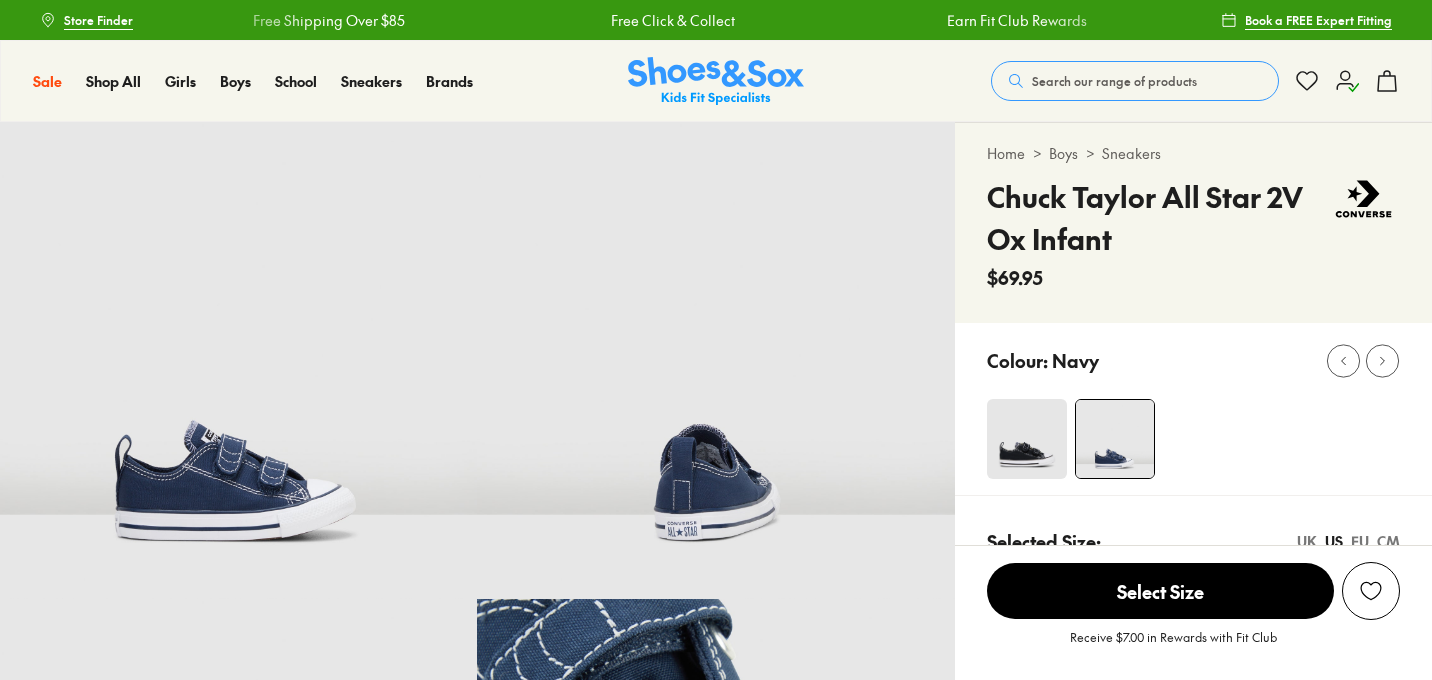 select on "*" 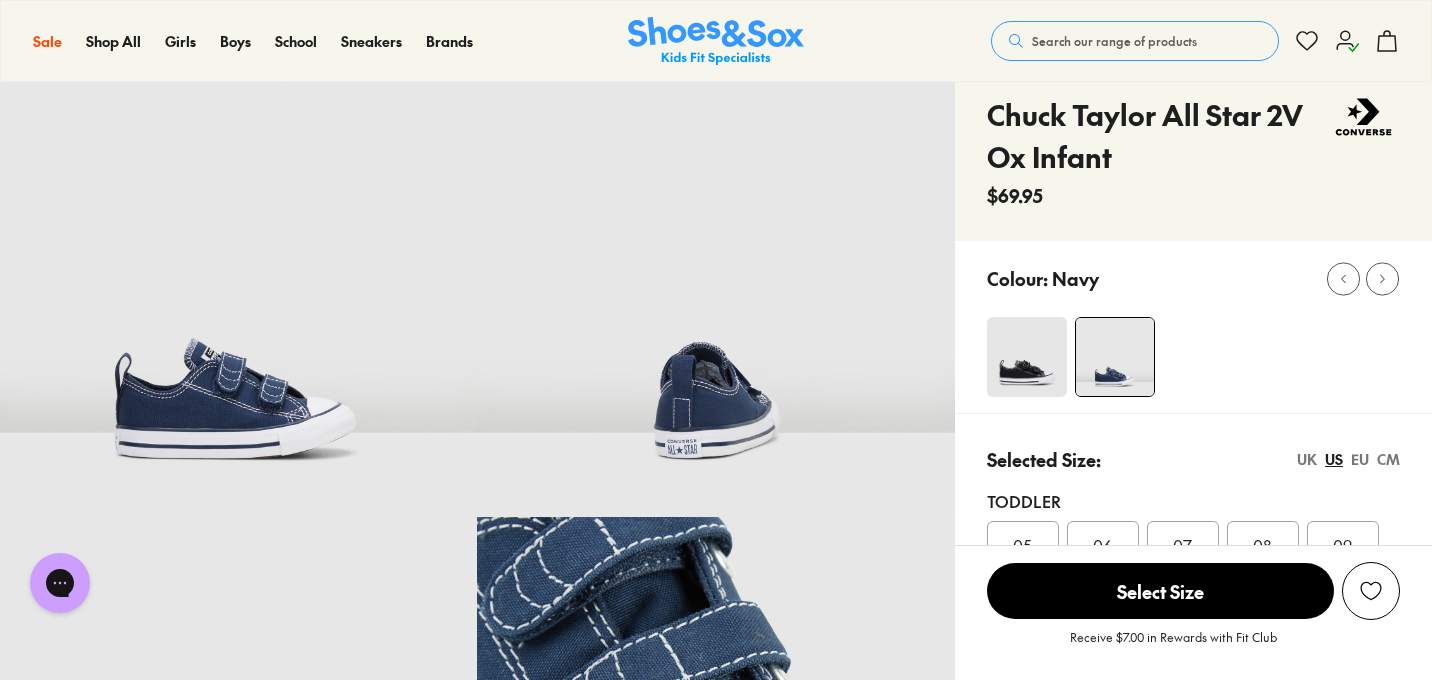 scroll, scrollTop: 76, scrollLeft: 0, axis: vertical 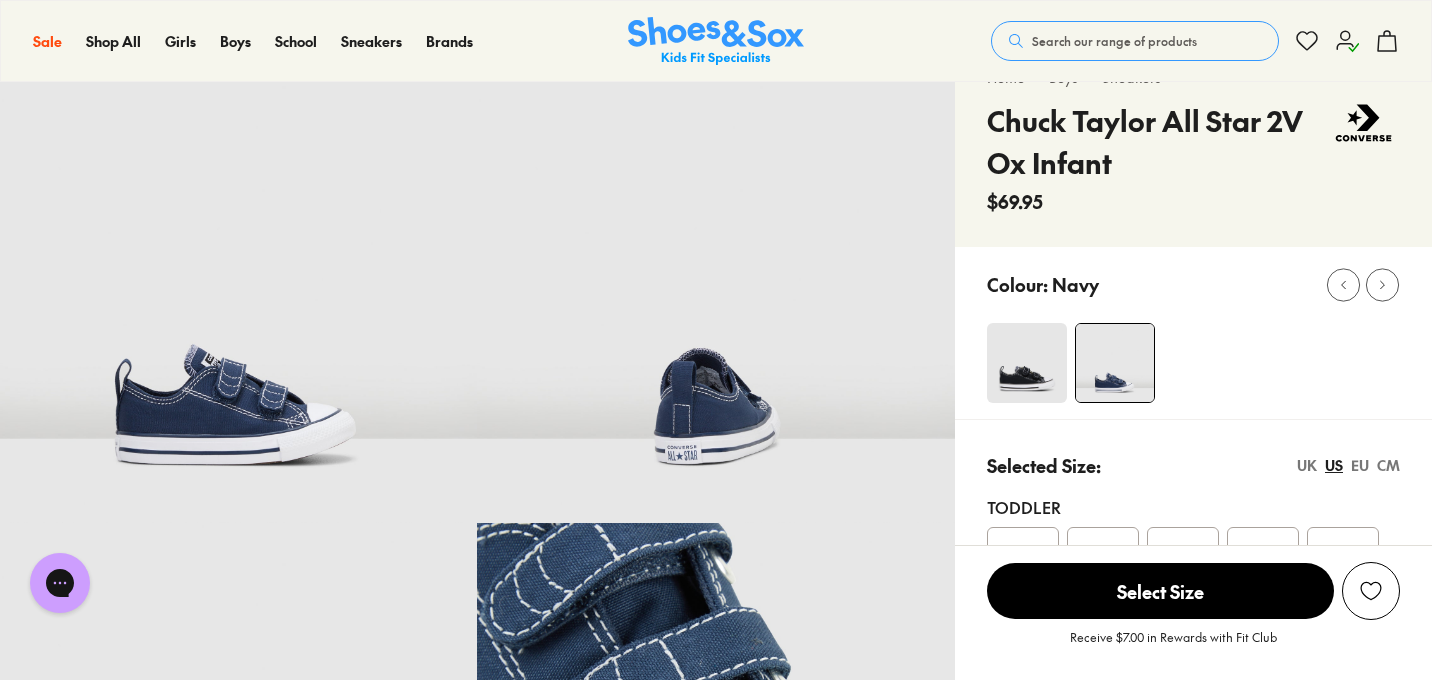 click 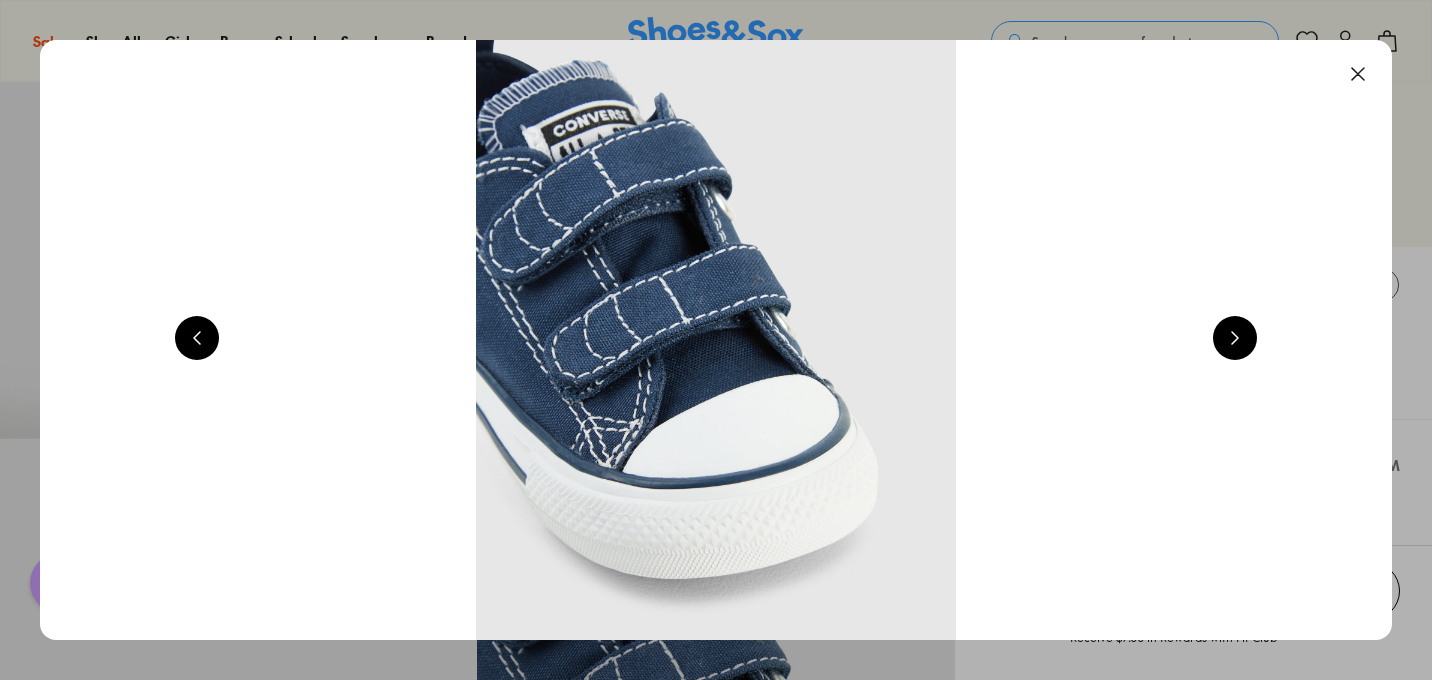 scroll, scrollTop: 0, scrollLeft: 1360, axis: horizontal 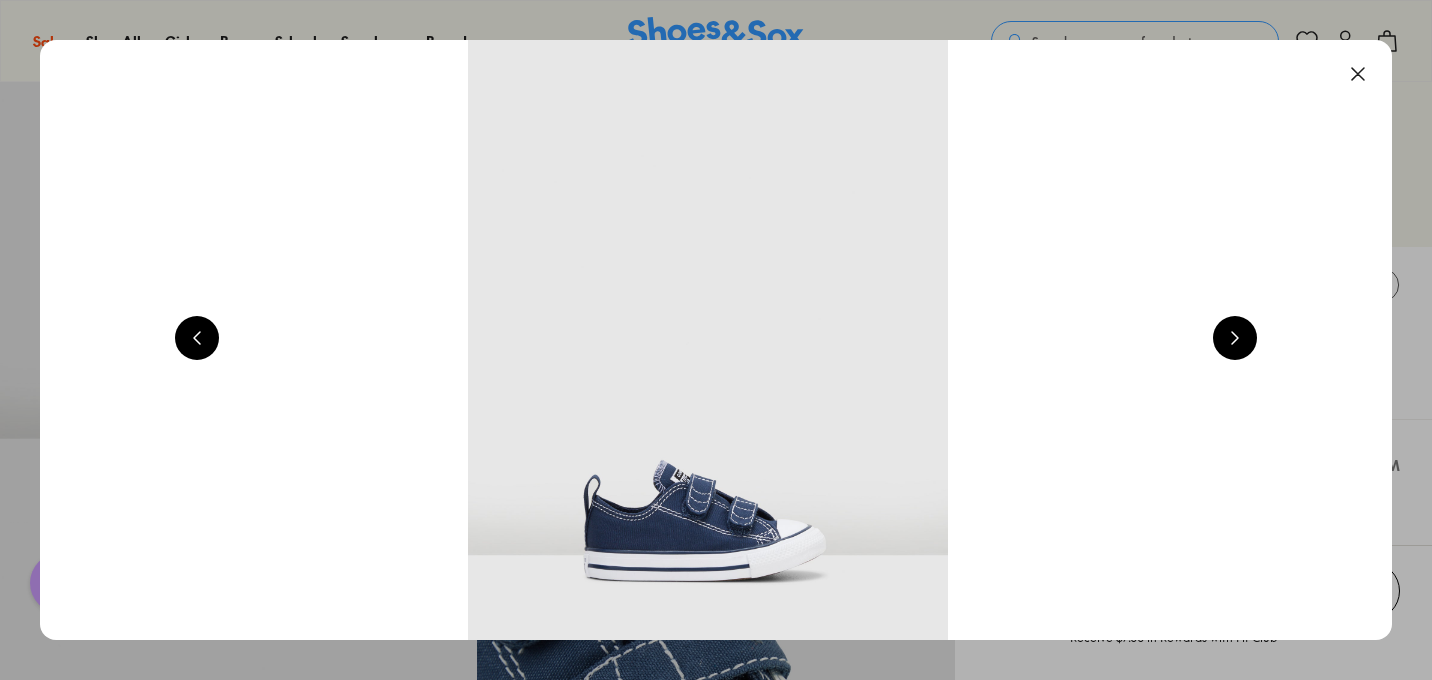 click at bounding box center (1358, 74) 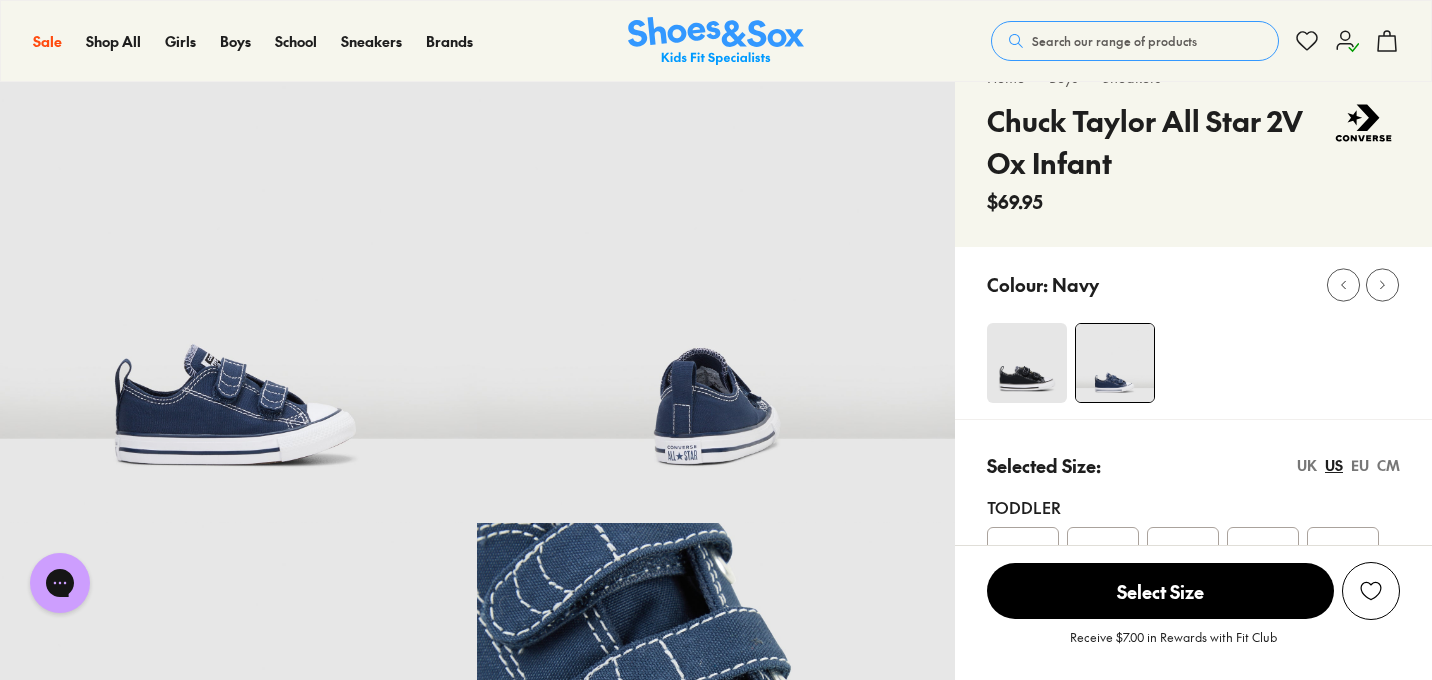 click at bounding box center [1027, 363] 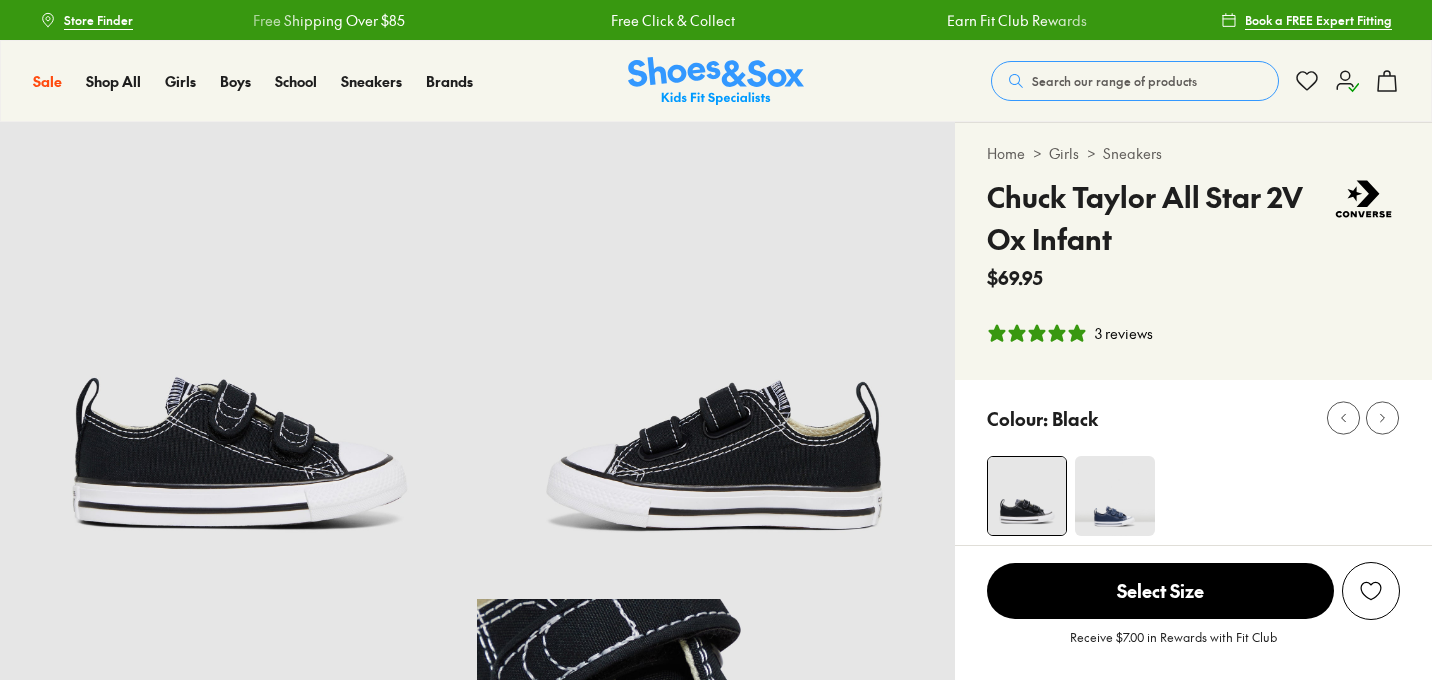 select on "*" 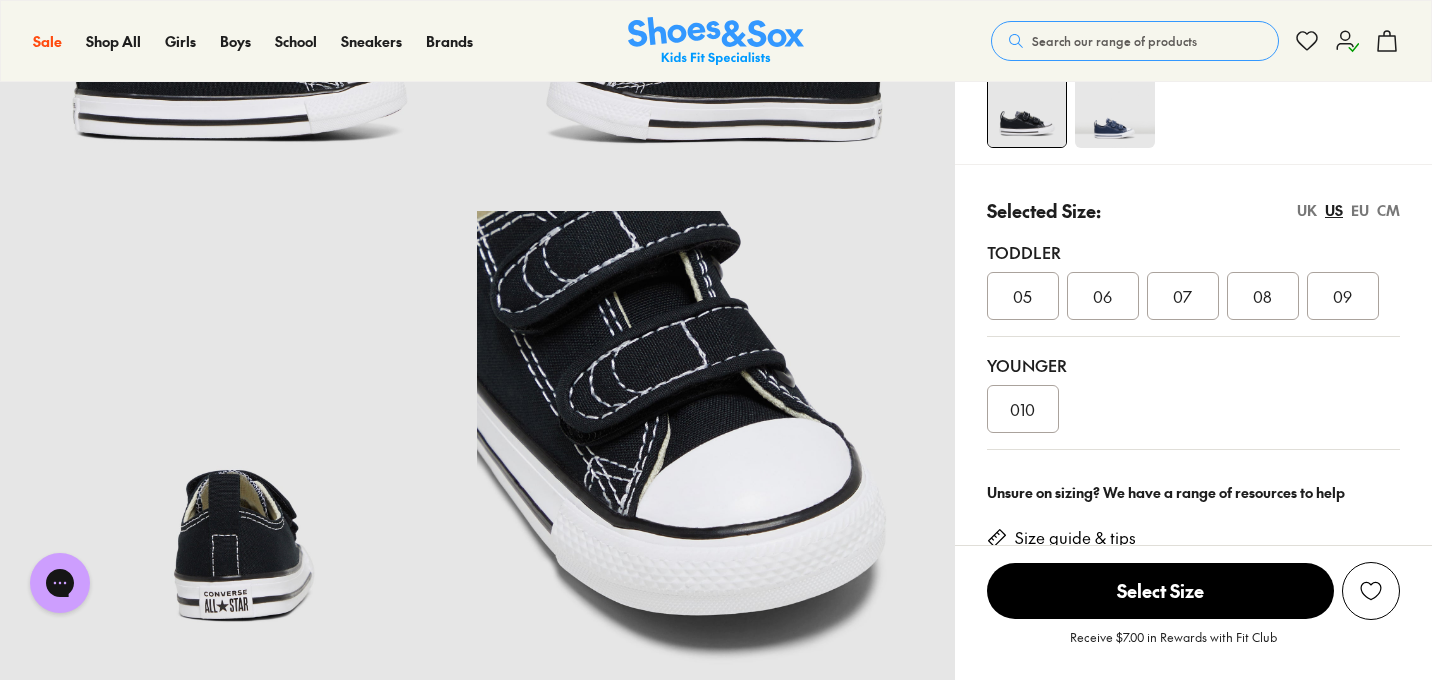 scroll, scrollTop: 393, scrollLeft: 0, axis: vertical 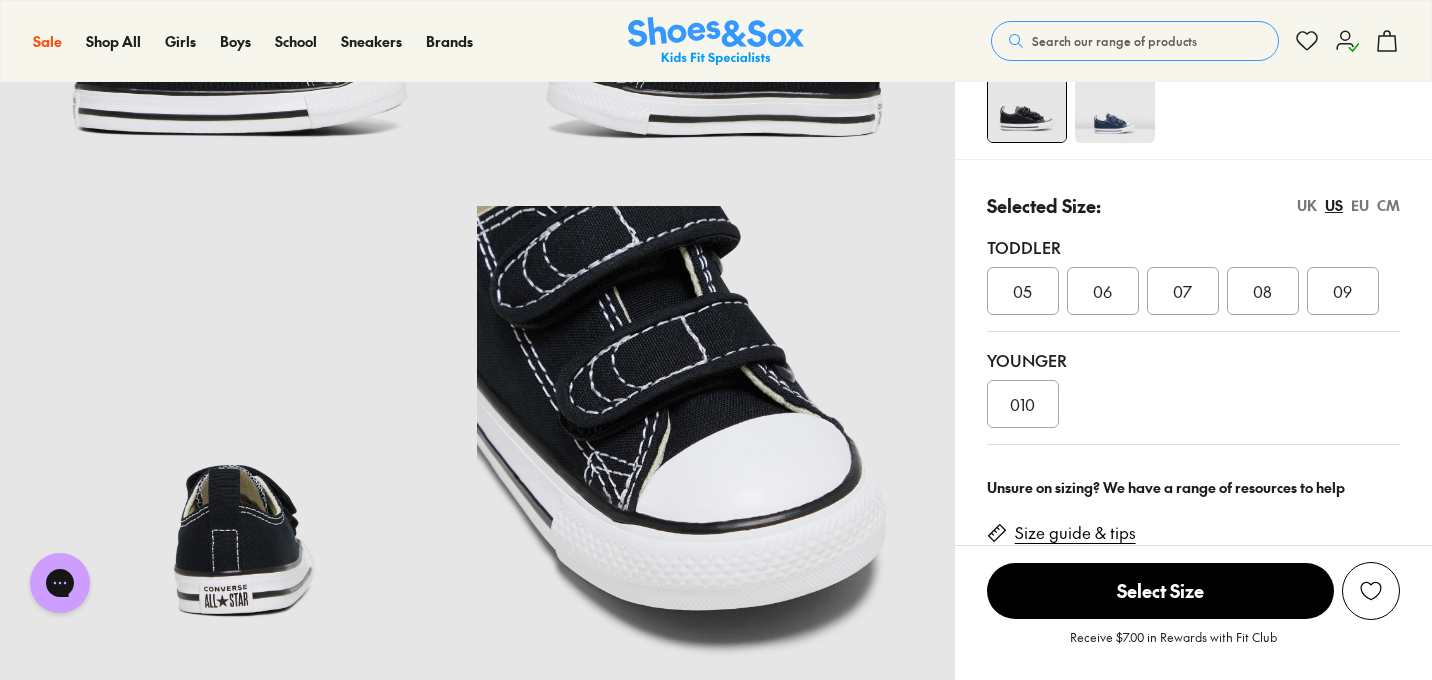 click on "06" at bounding box center (1103, 291) 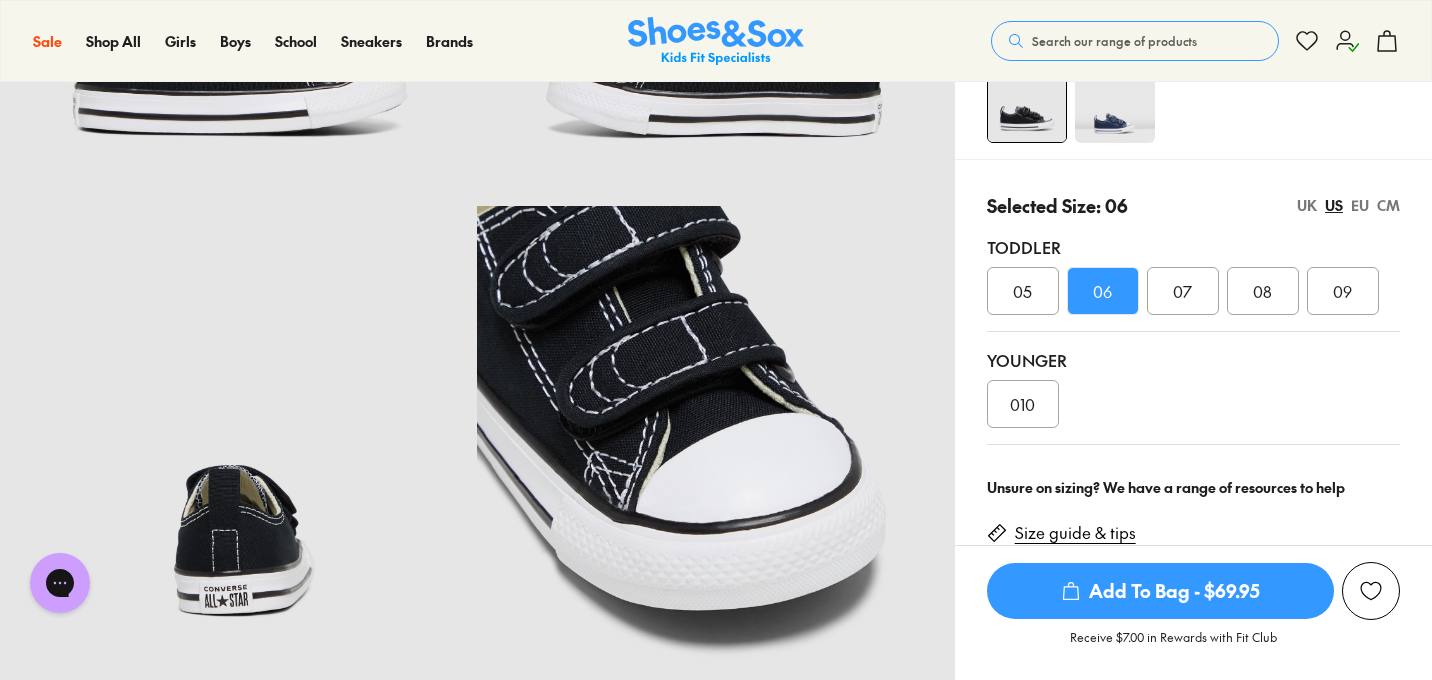 click on "UK" at bounding box center [1307, 205] 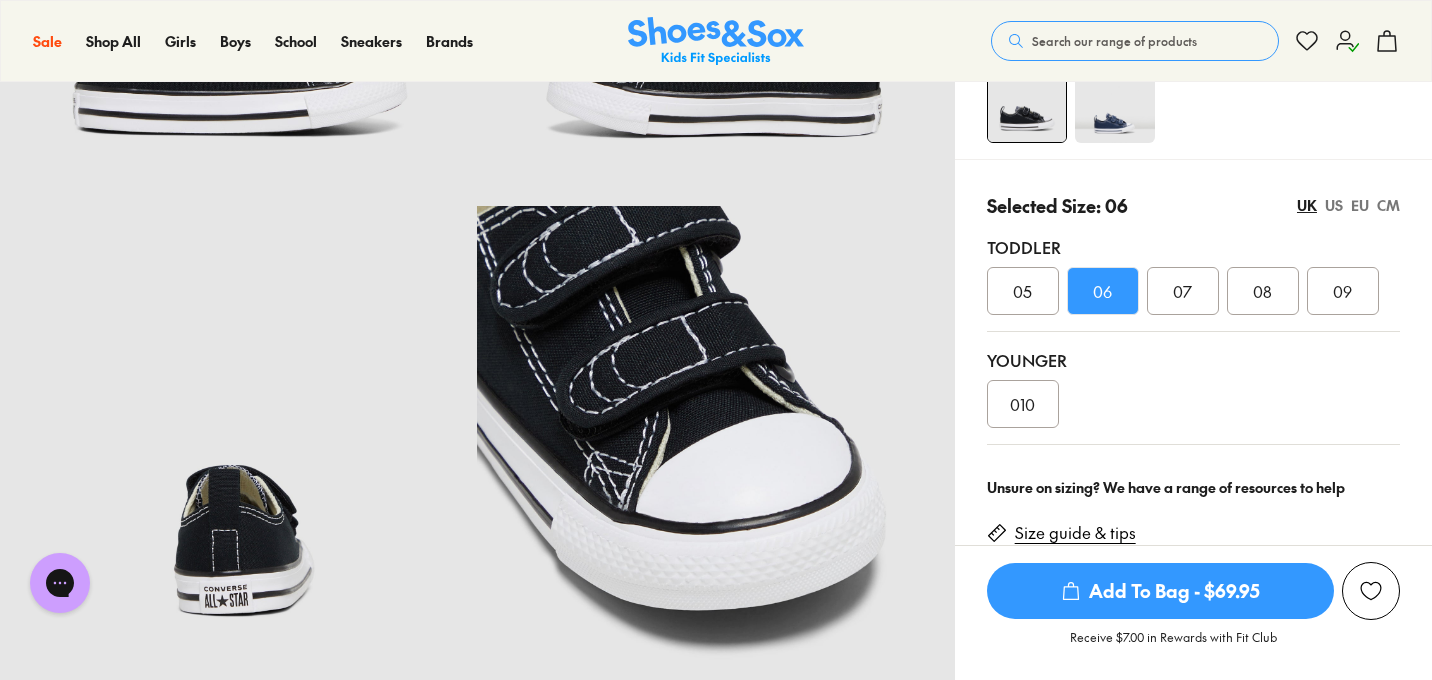 click on "UK" at bounding box center (1307, 205) 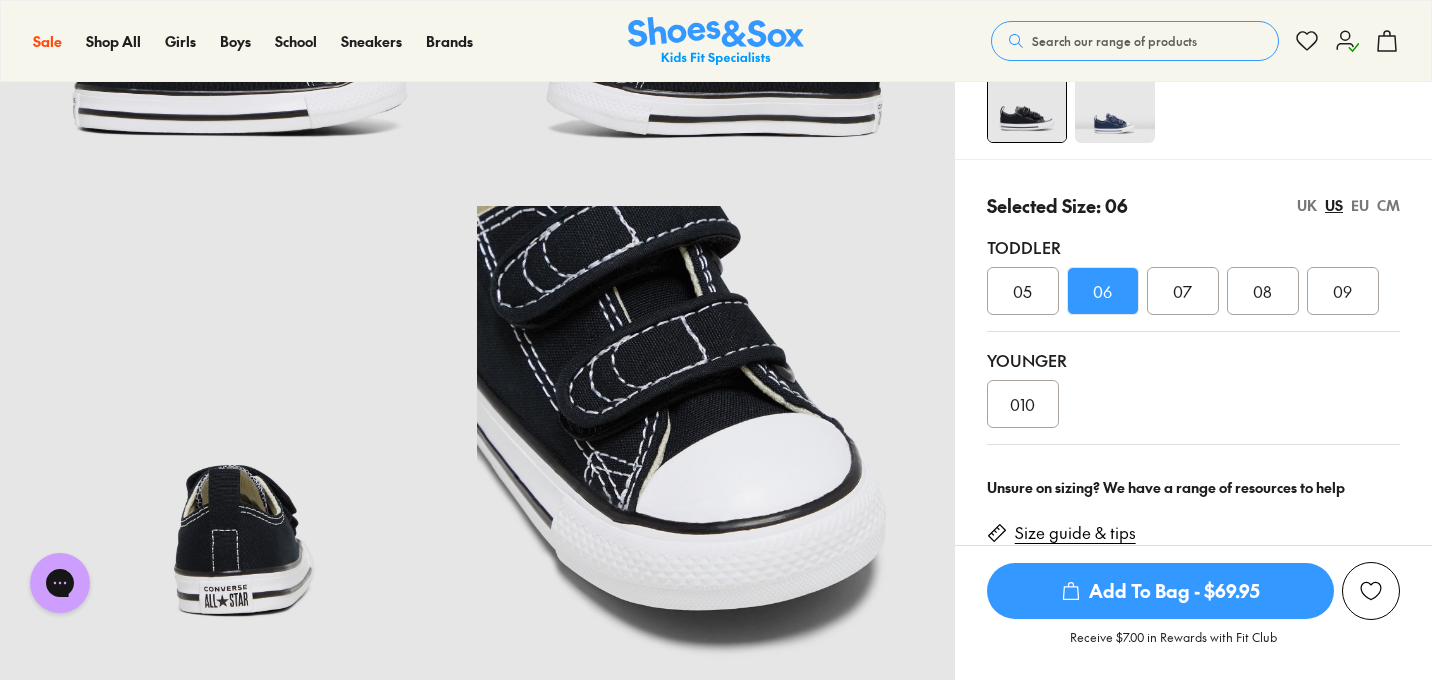 click on "UK" at bounding box center [1307, 205] 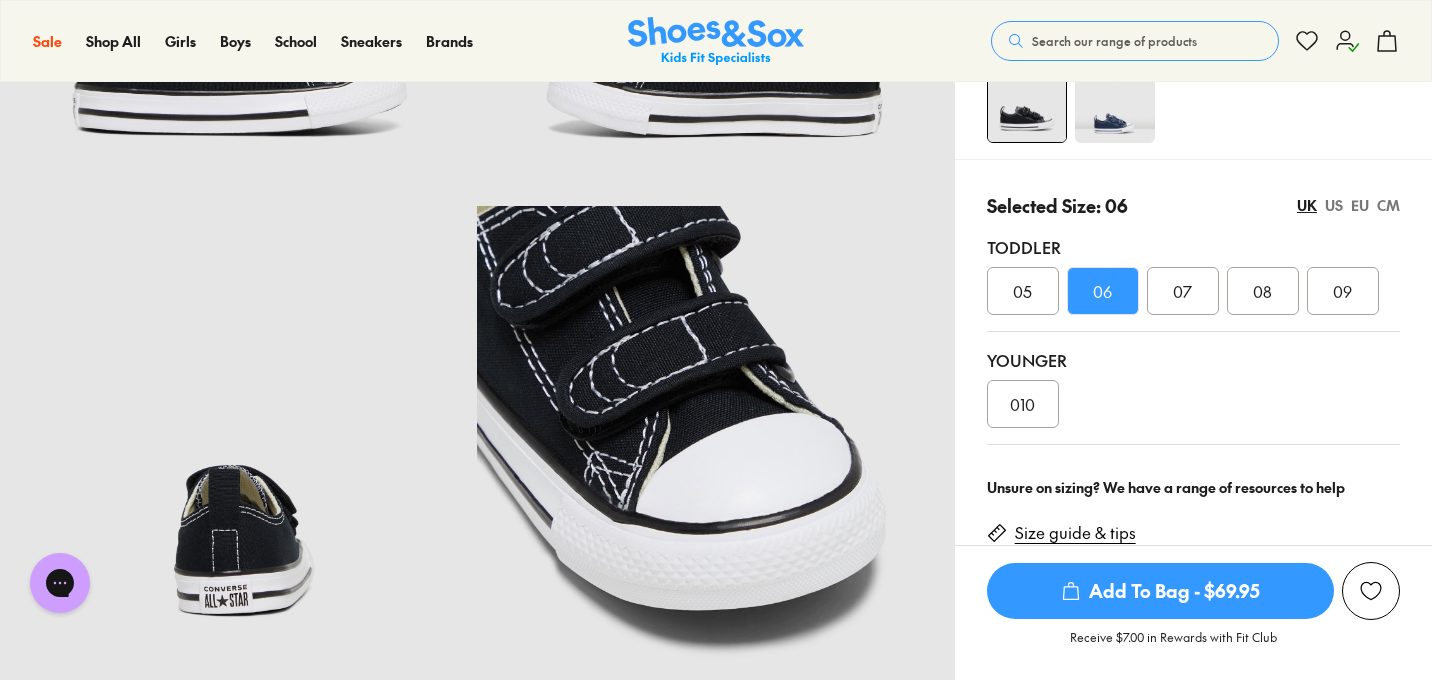 click on "EU" at bounding box center (1360, 205) 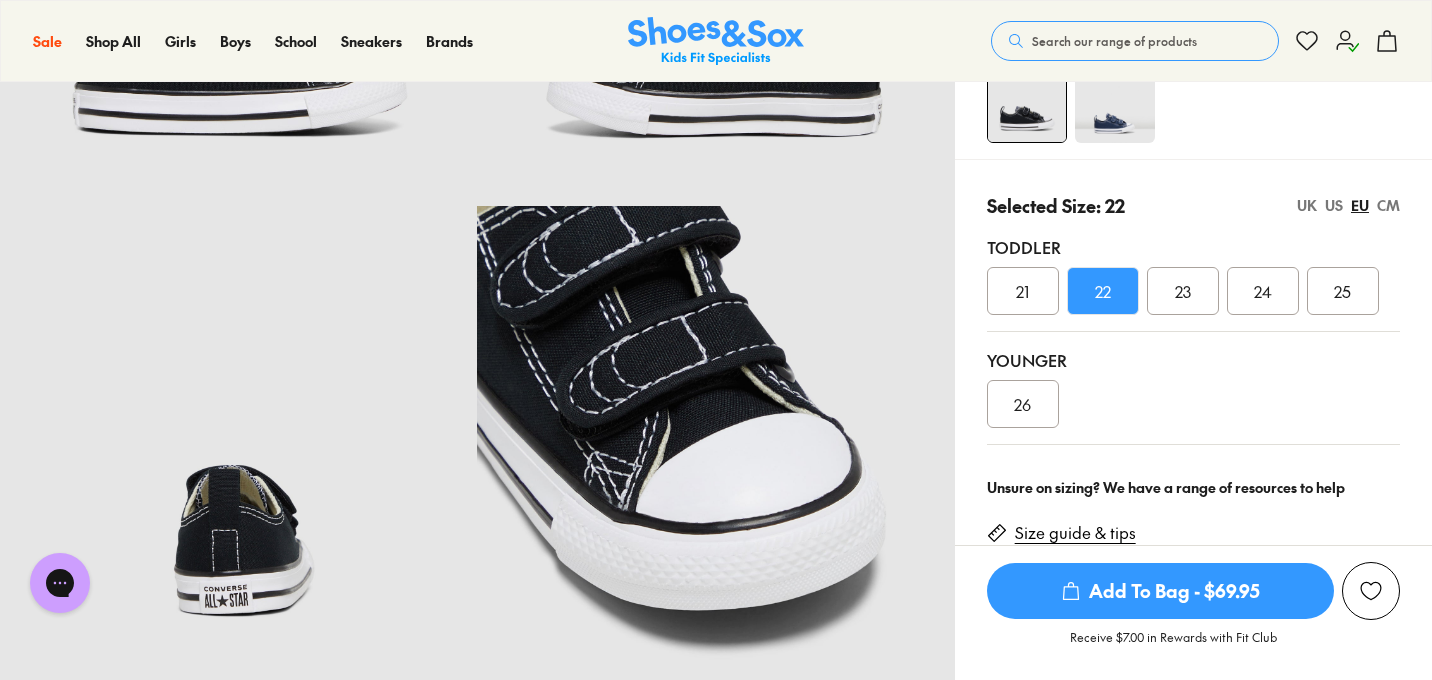 click on "US" at bounding box center [1334, 205] 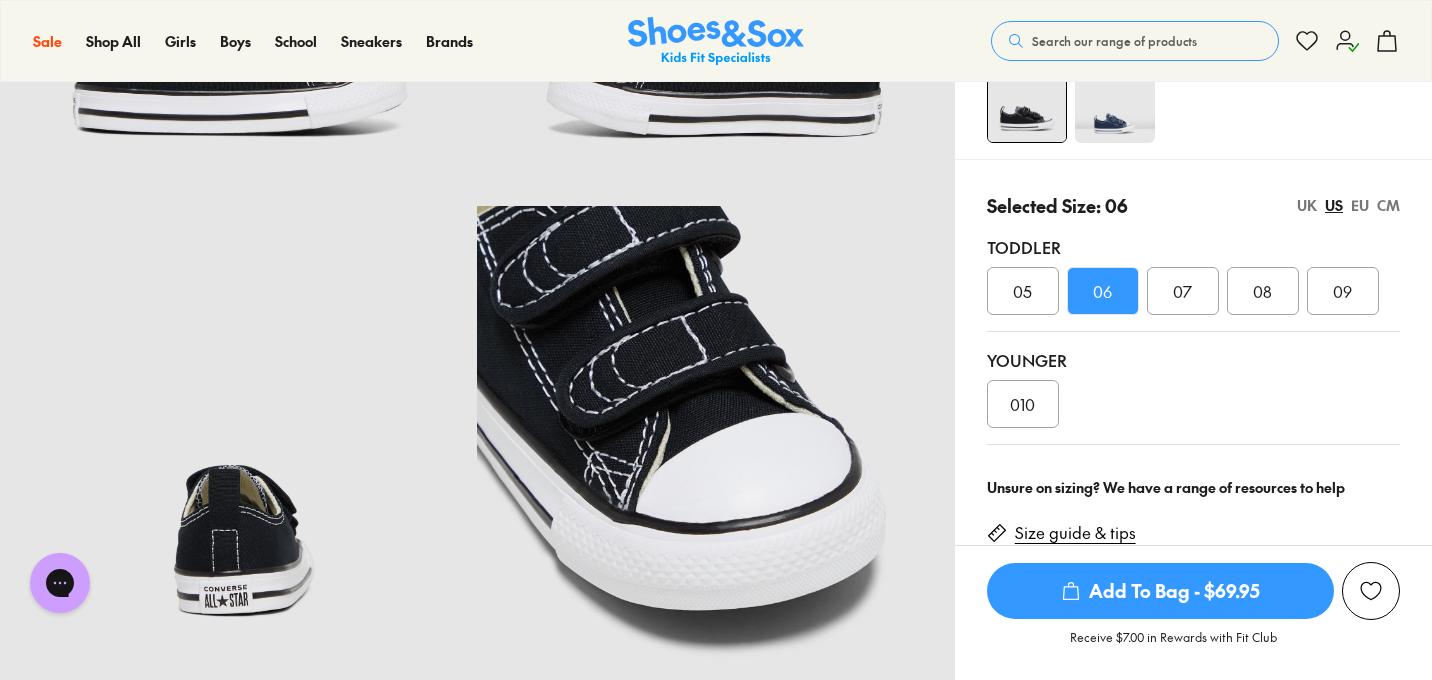 click on "UK" at bounding box center (1307, 205) 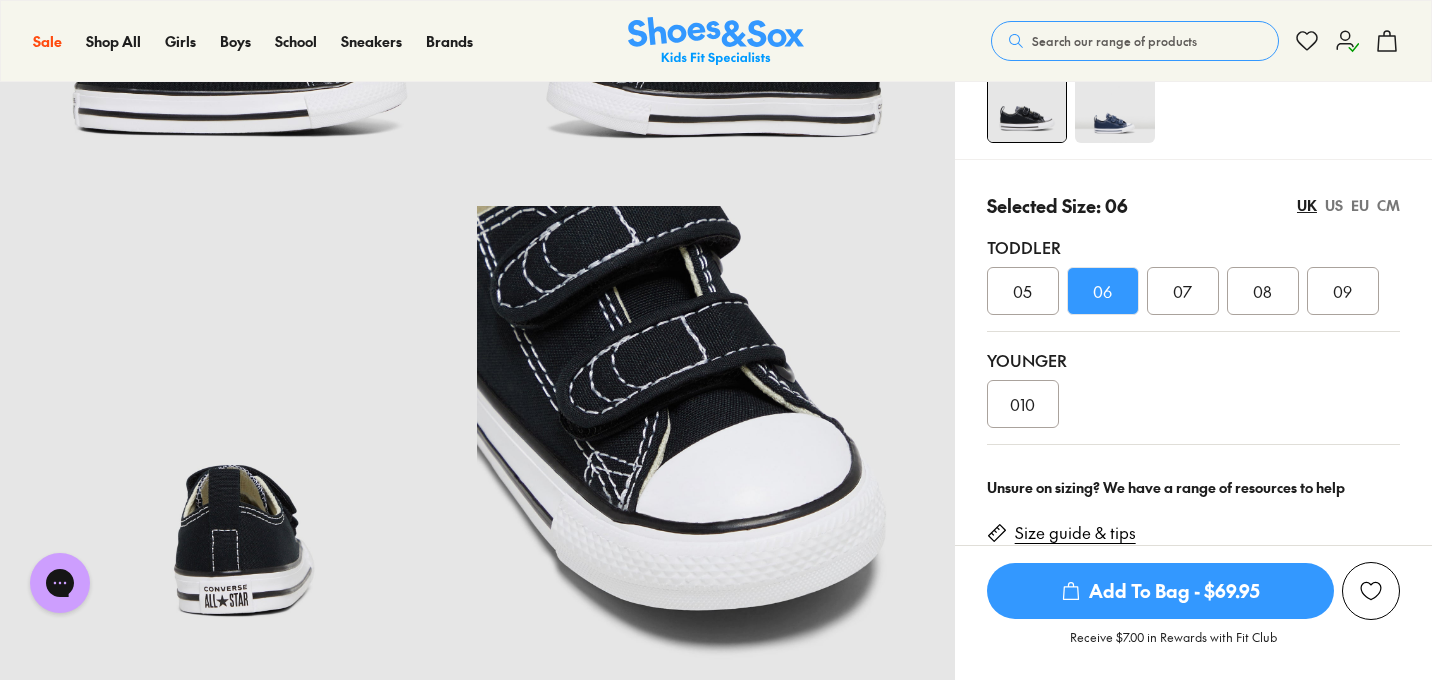 click on "CM" at bounding box center [1388, 205] 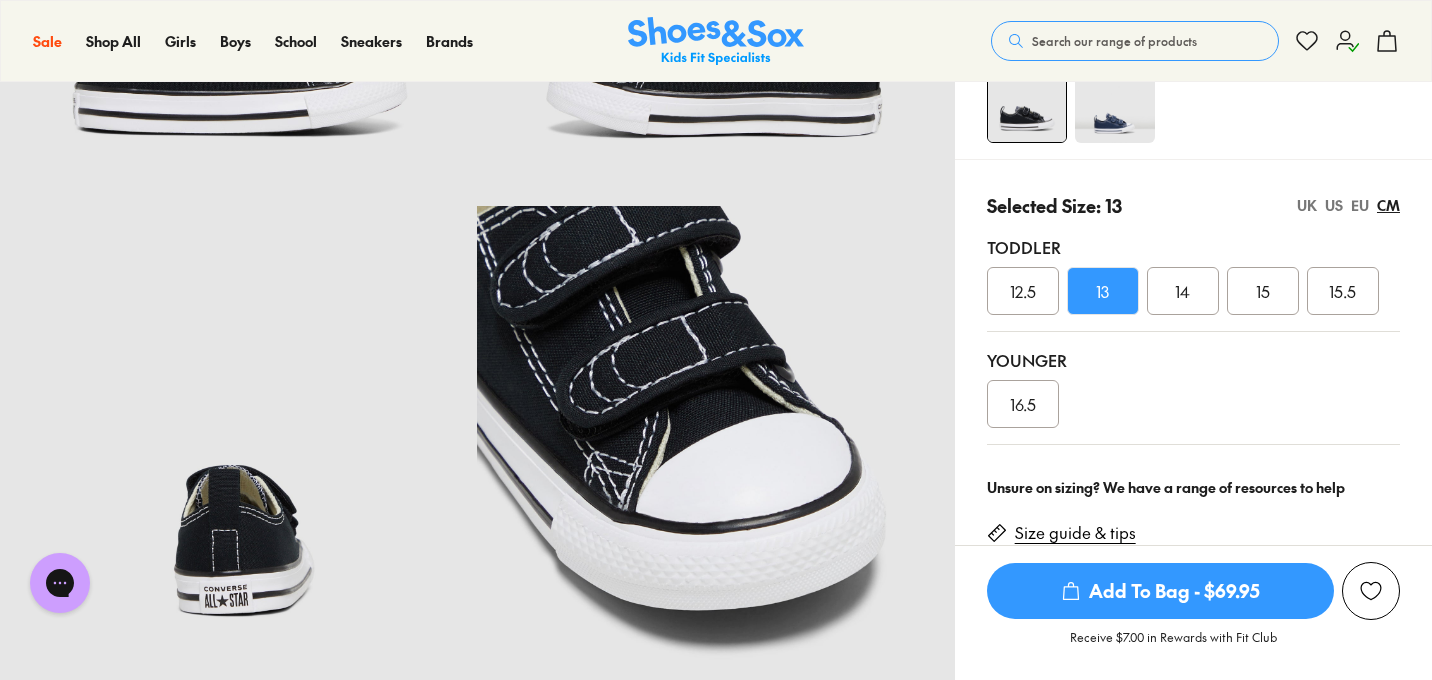 click on "EU" at bounding box center [1360, 205] 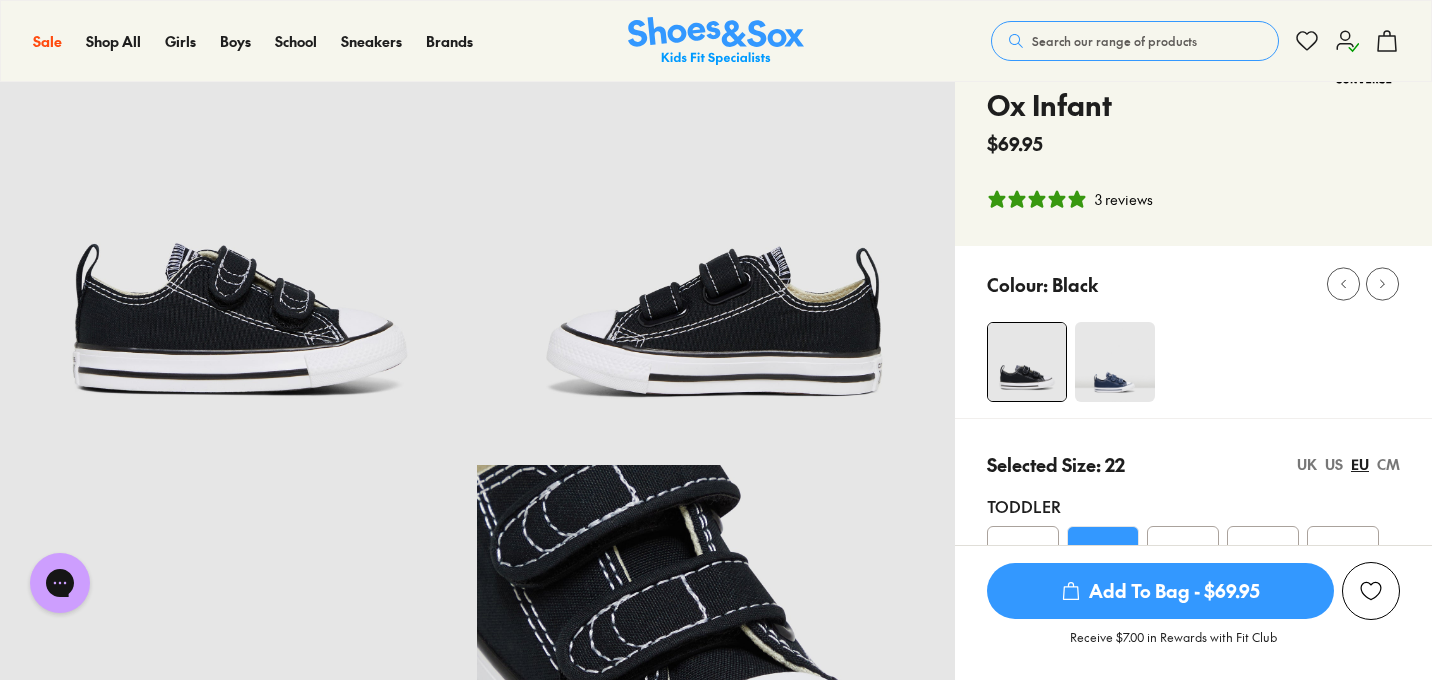 scroll, scrollTop: 0, scrollLeft: 0, axis: both 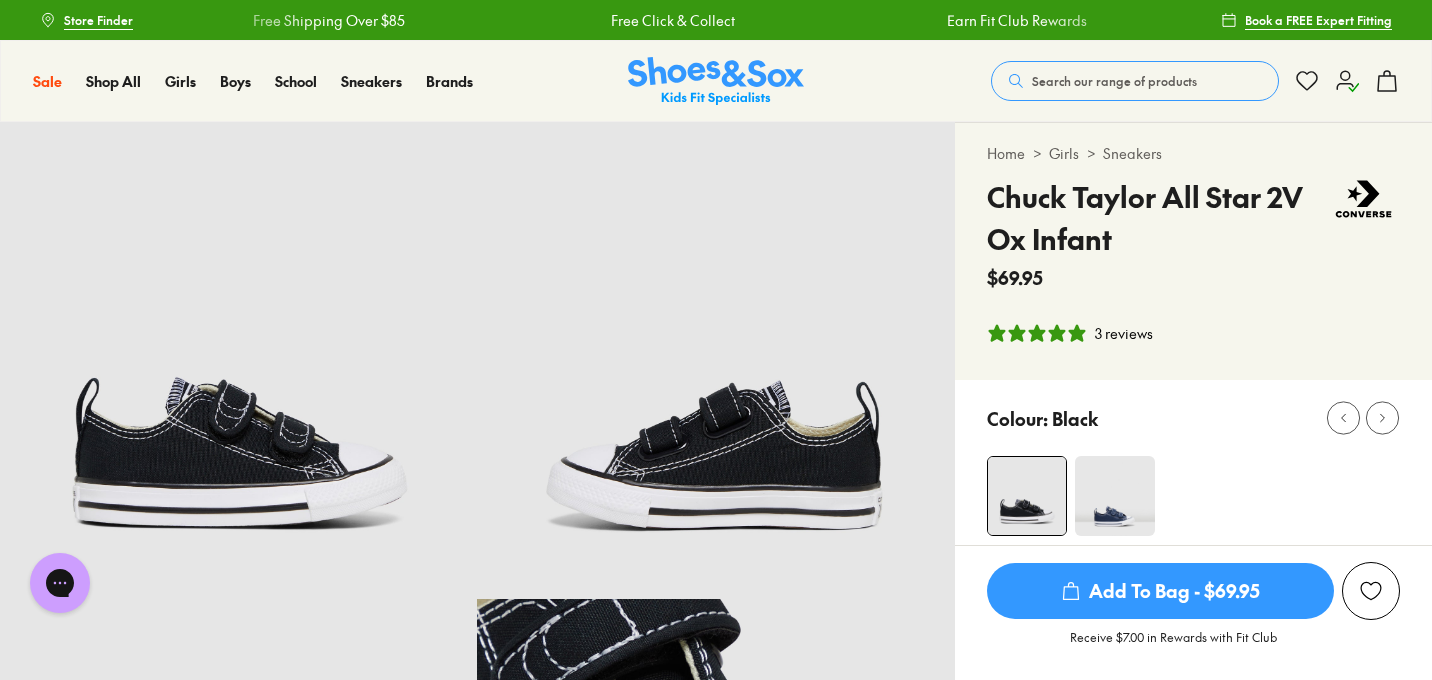 click on "3 reviews" at bounding box center (1124, 333) 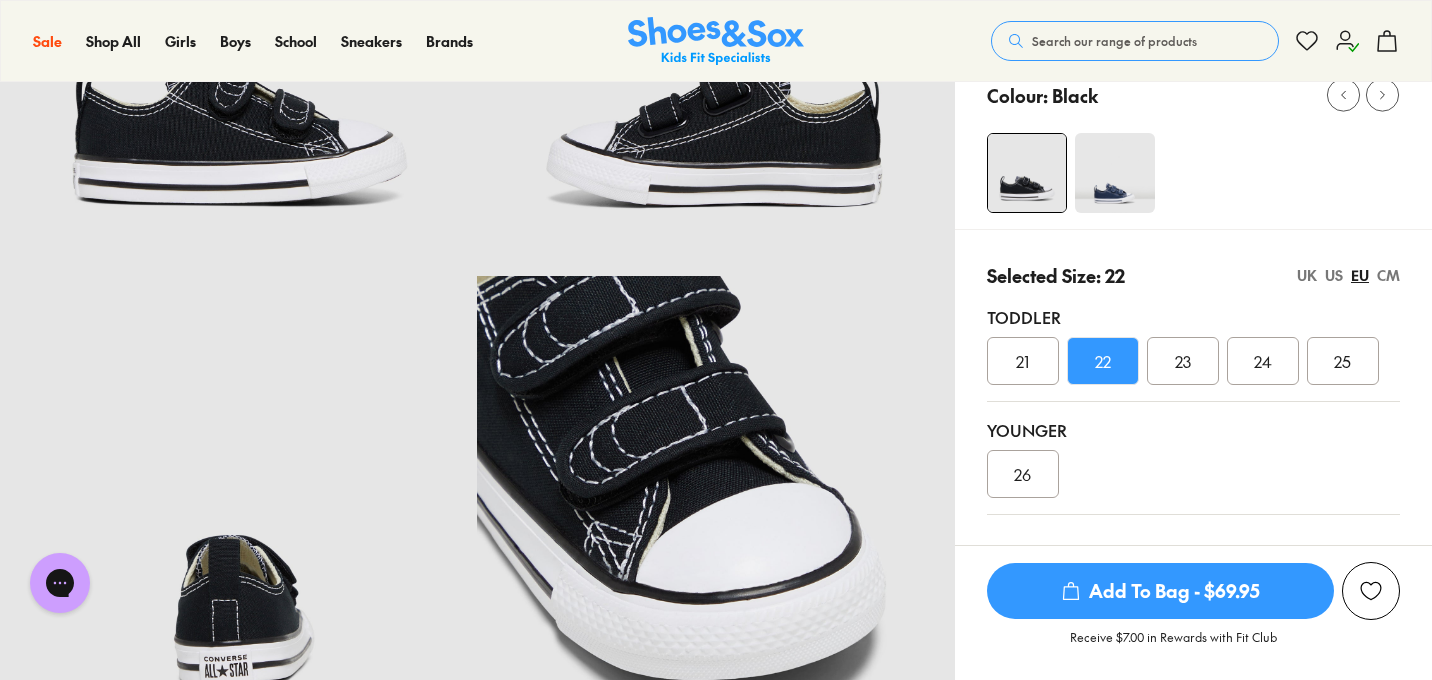 scroll, scrollTop: 0, scrollLeft: 0, axis: both 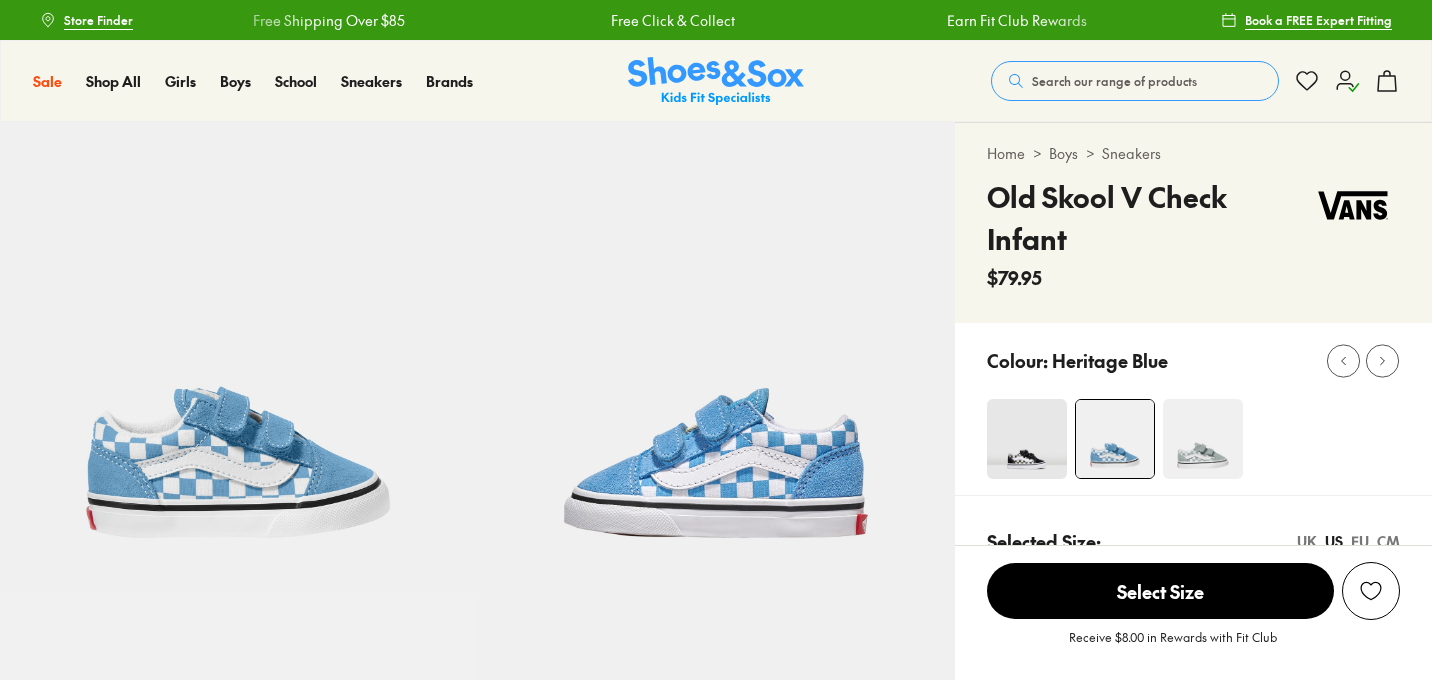select on "*" 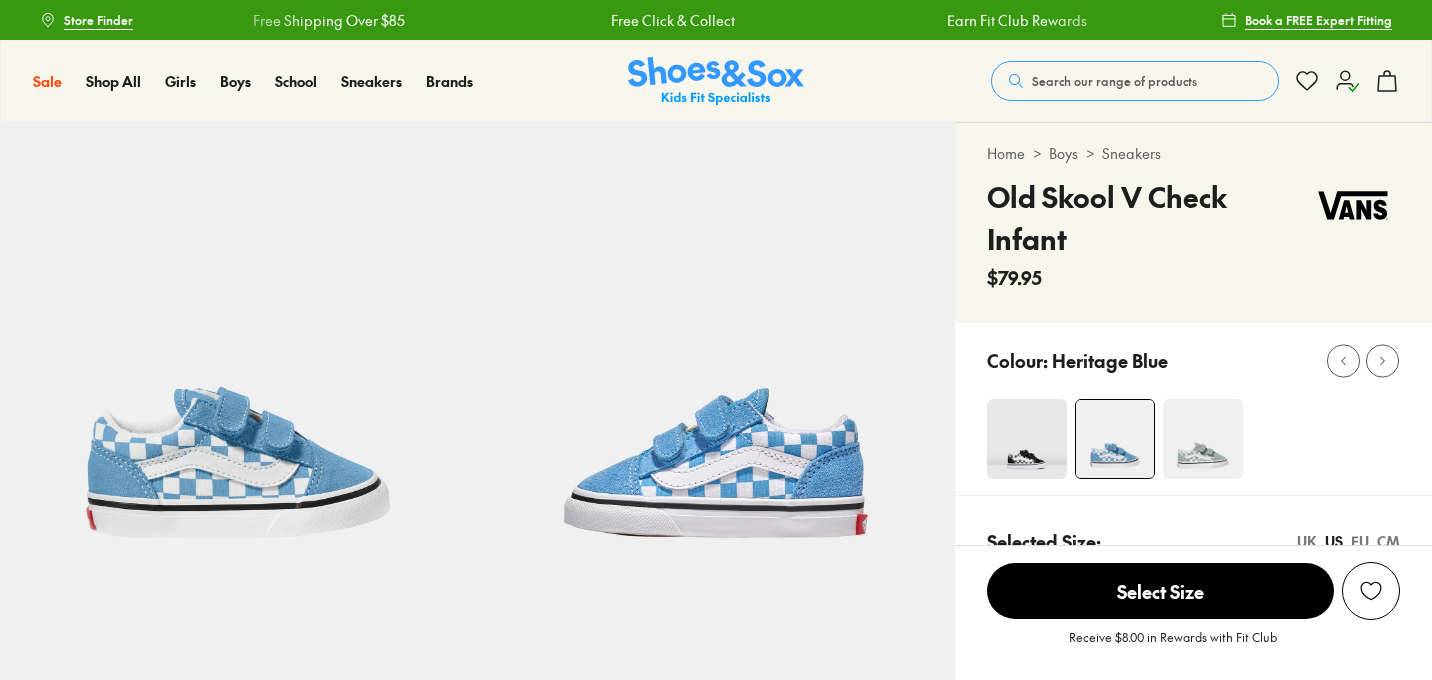 click at bounding box center [1027, 439] 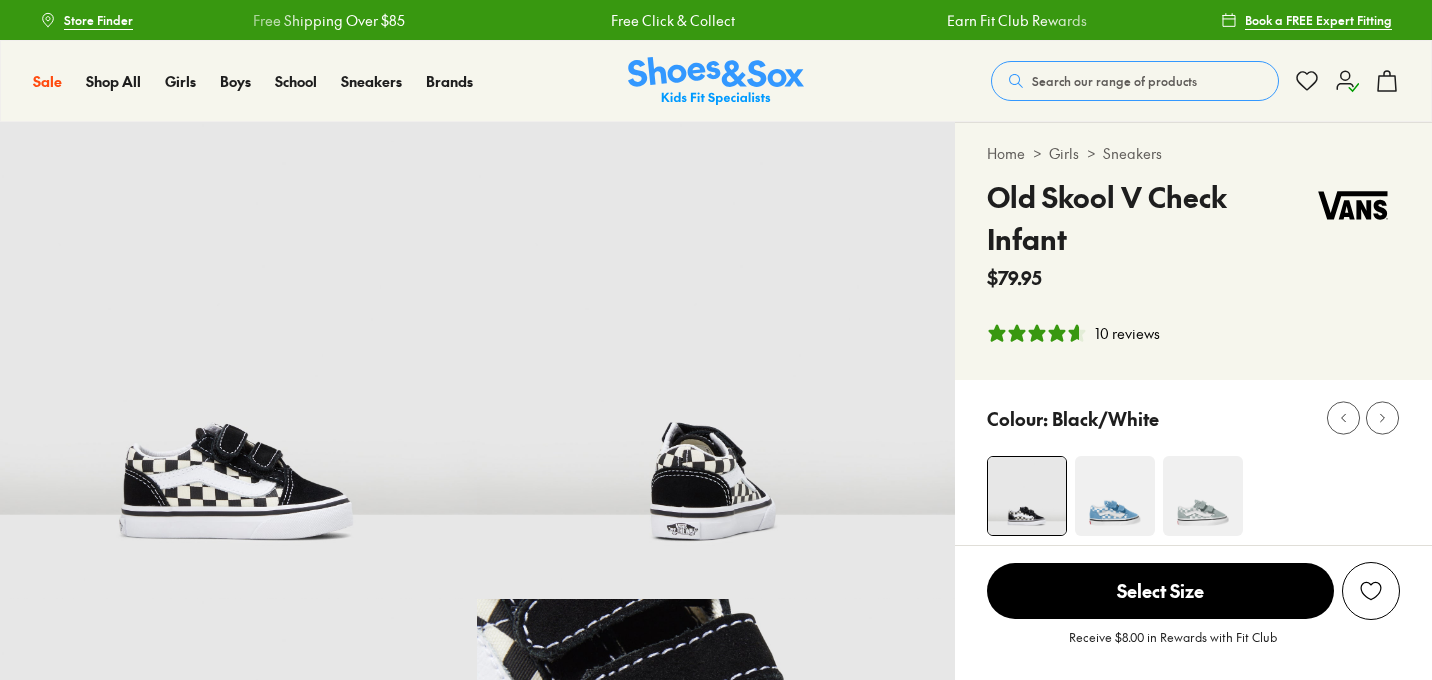 select on "*" 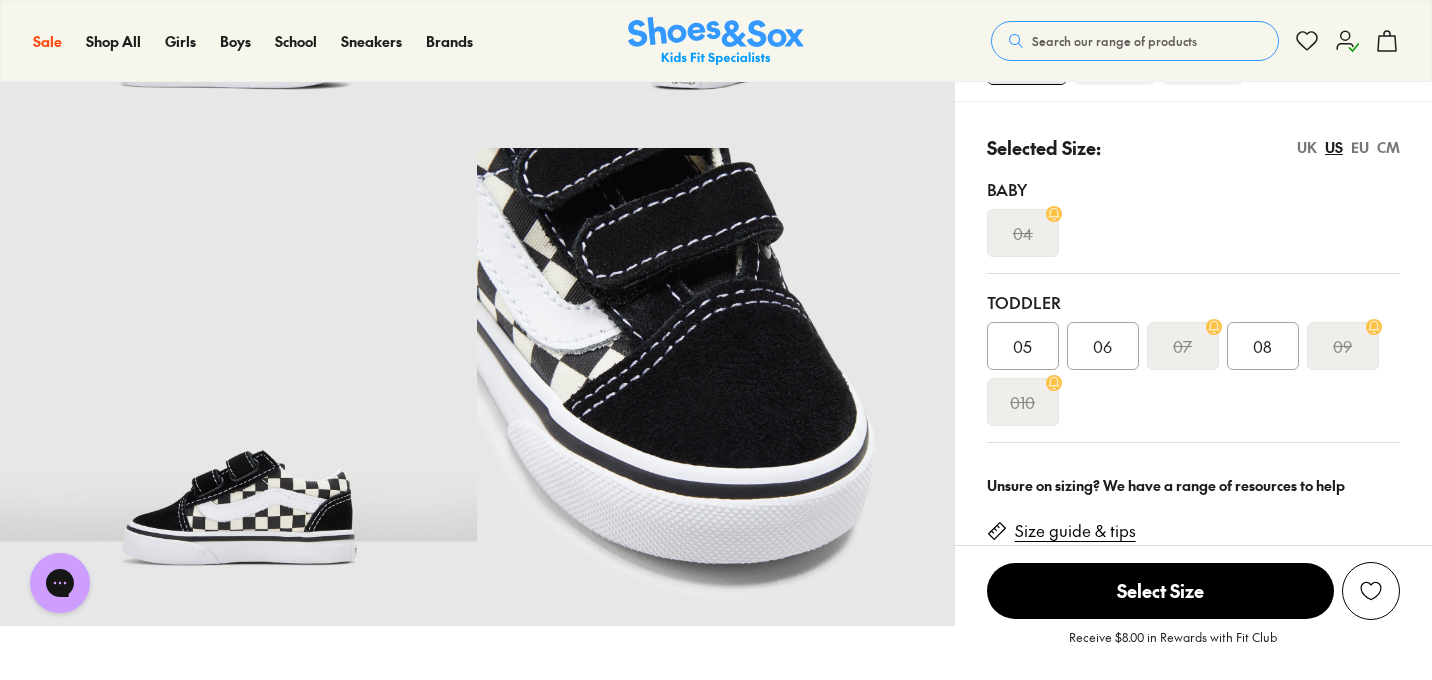 scroll, scrollTop: 452, scrollLeft: 0, axis: vertical 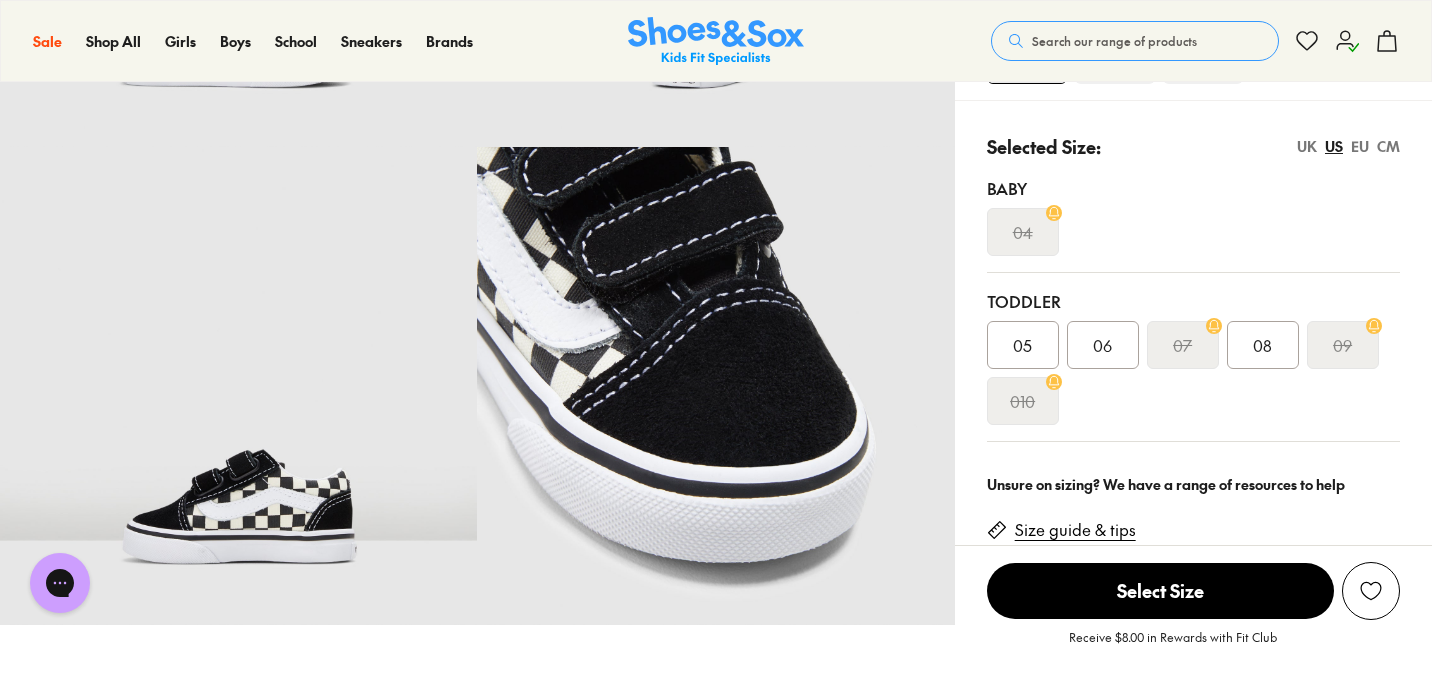 click on "05 06 07 08 09 010" at bounding box center [1193, 373] 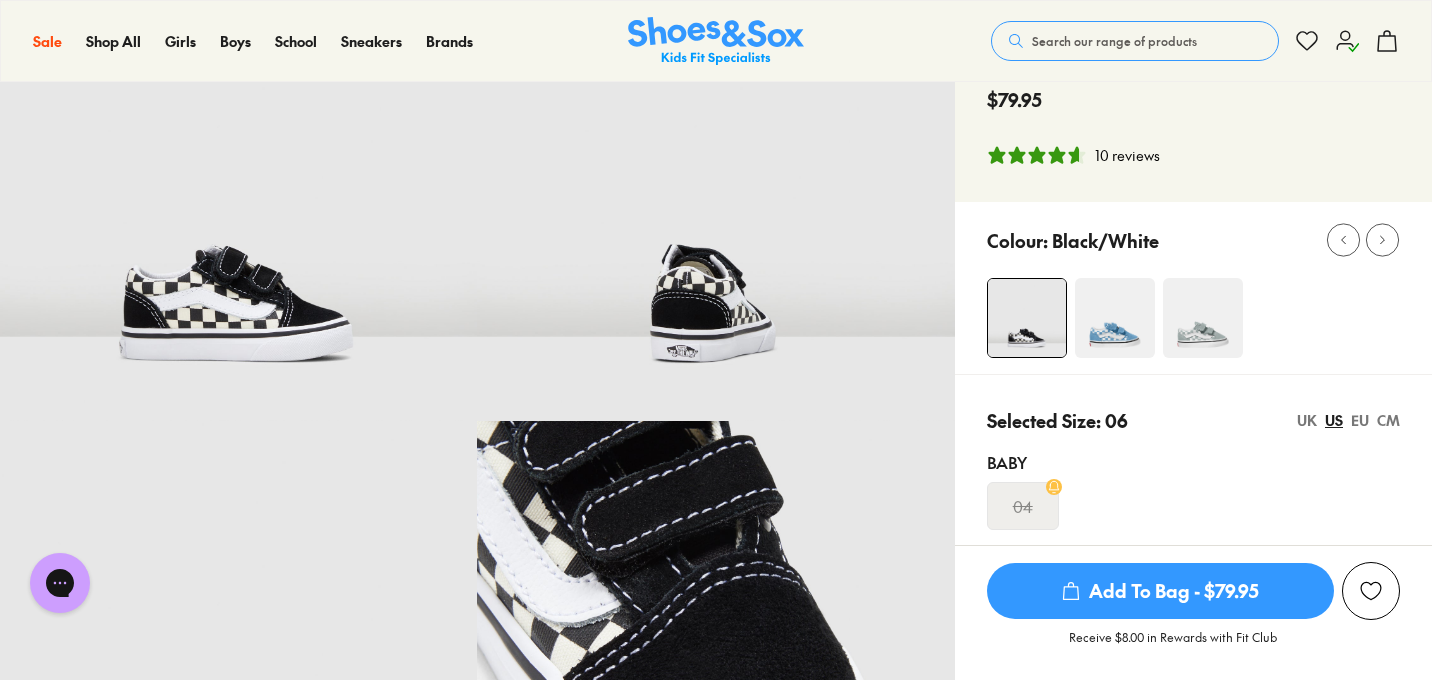 scroll, scrollTop: 0, scrollLeft: 0, axis: both 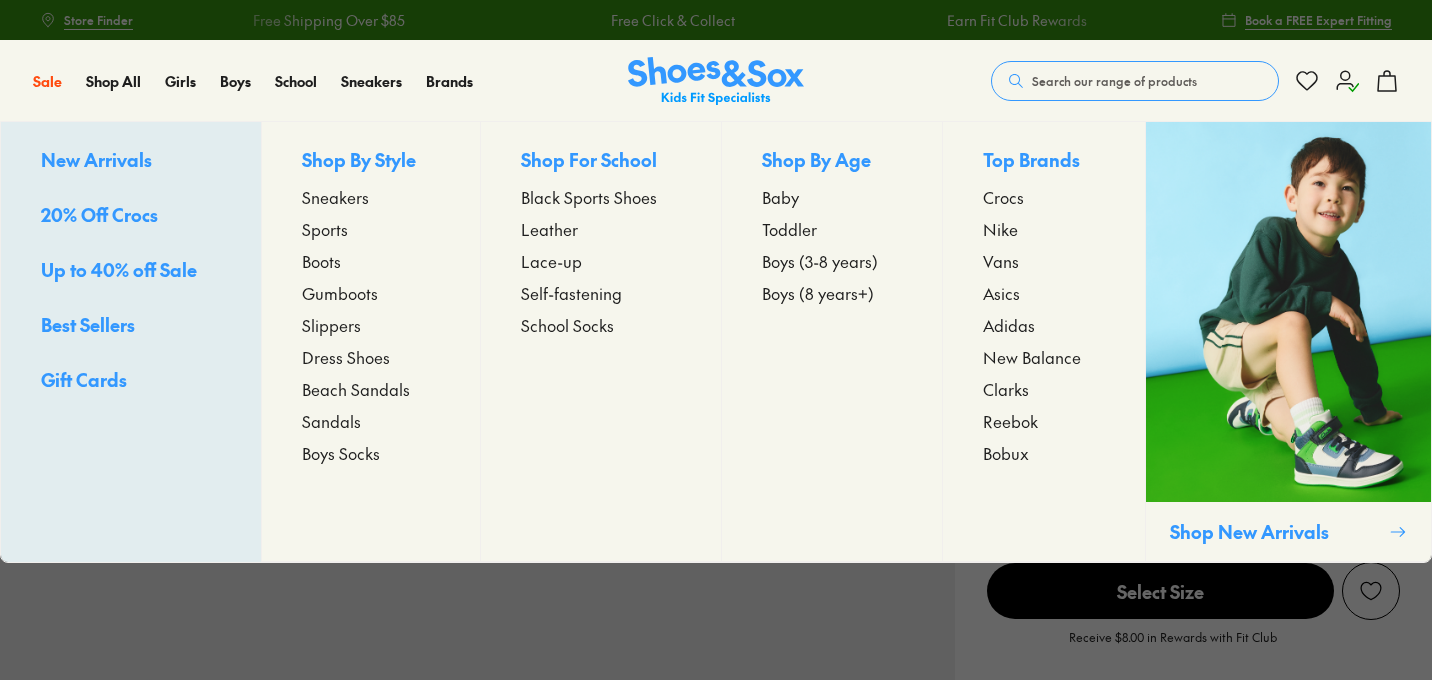 select on "*" 